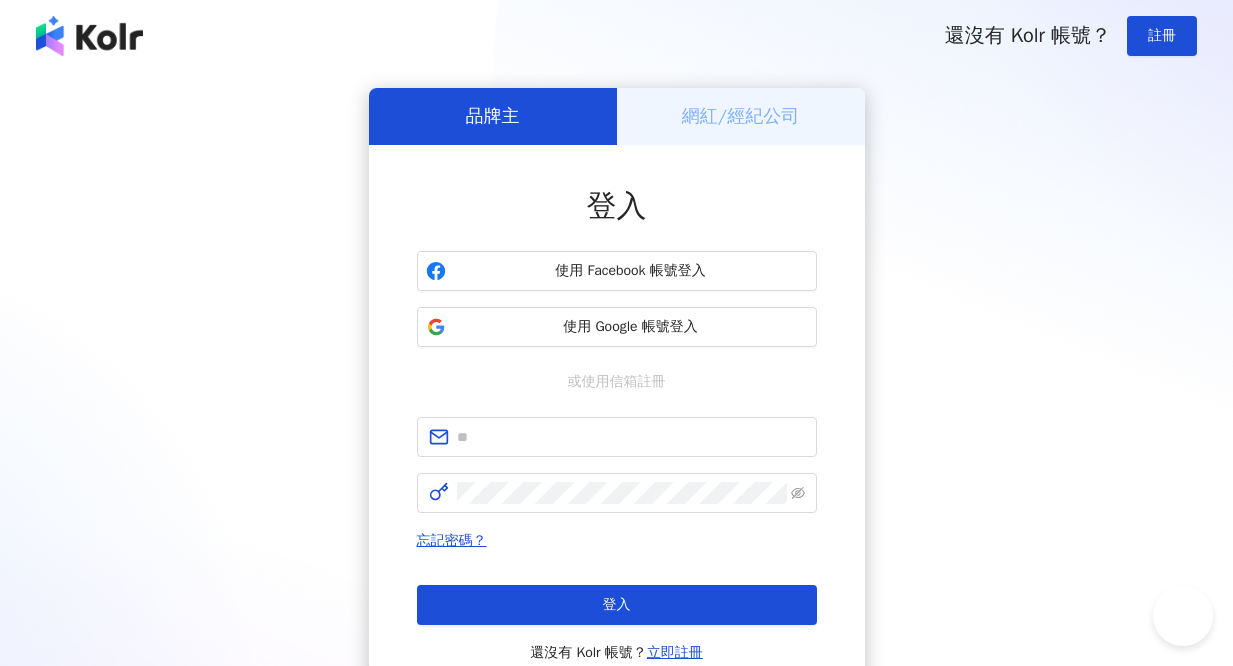 scroll, scrollTop: 0, scrollLeft: 0, axis: both 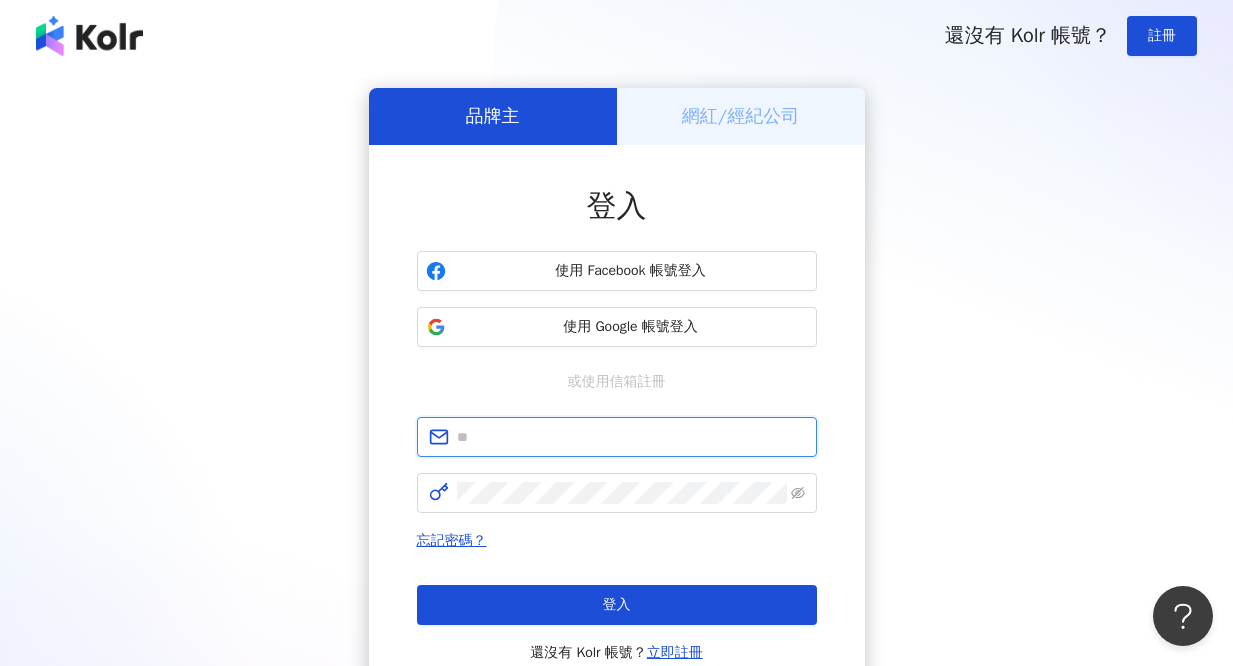 click at bounding box center (631, 437) 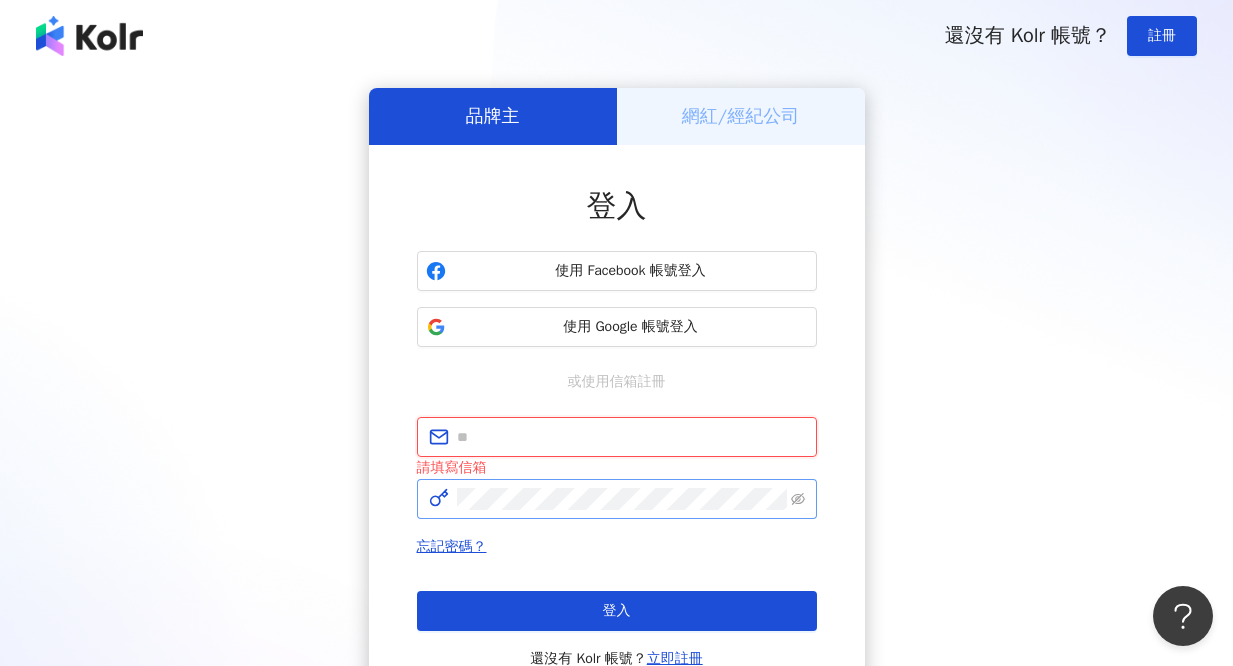type on "**********" 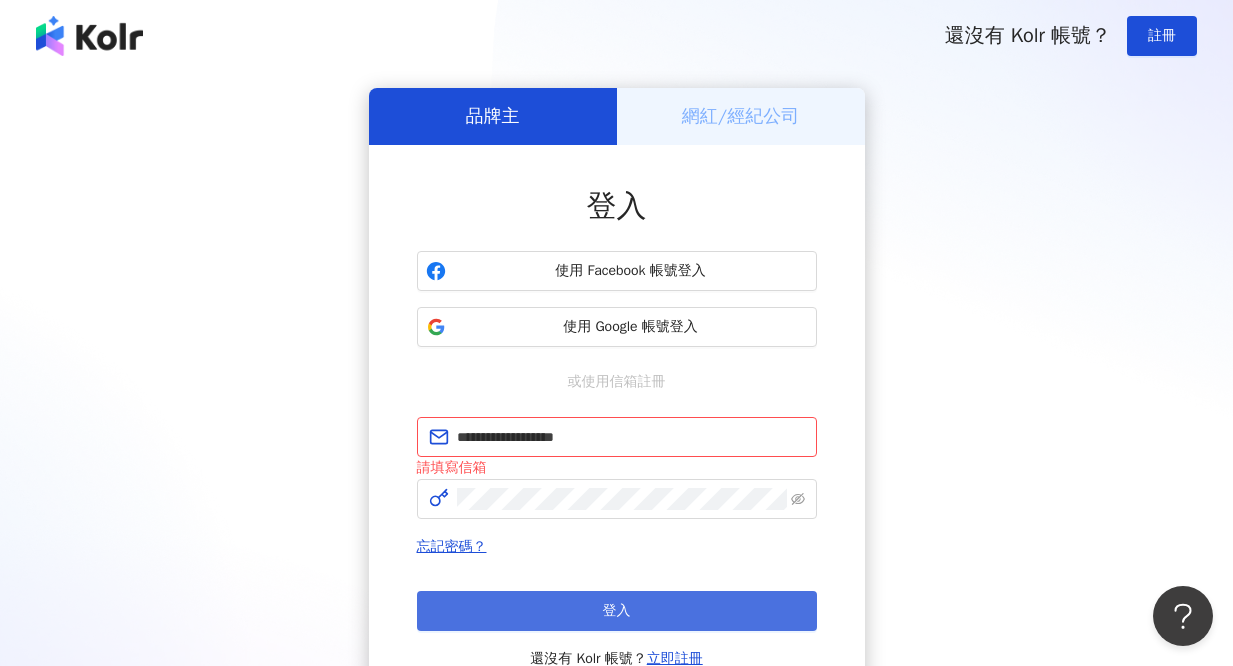 click on "登入" at bounding box center (617, 611) 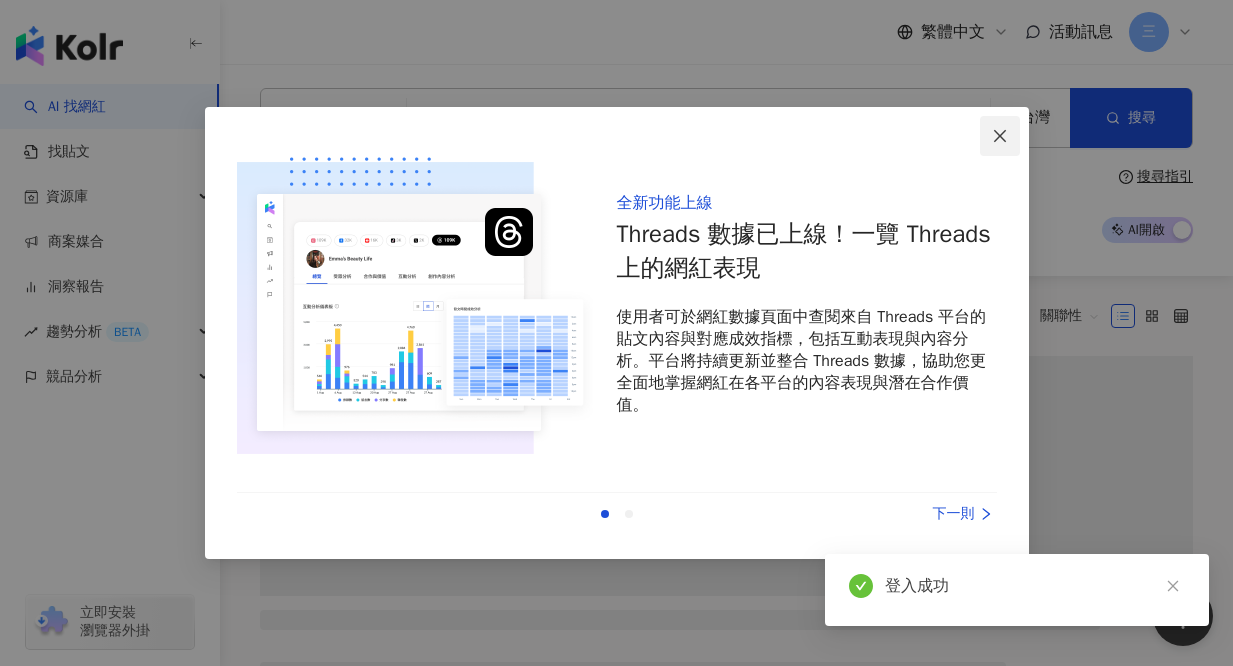 click 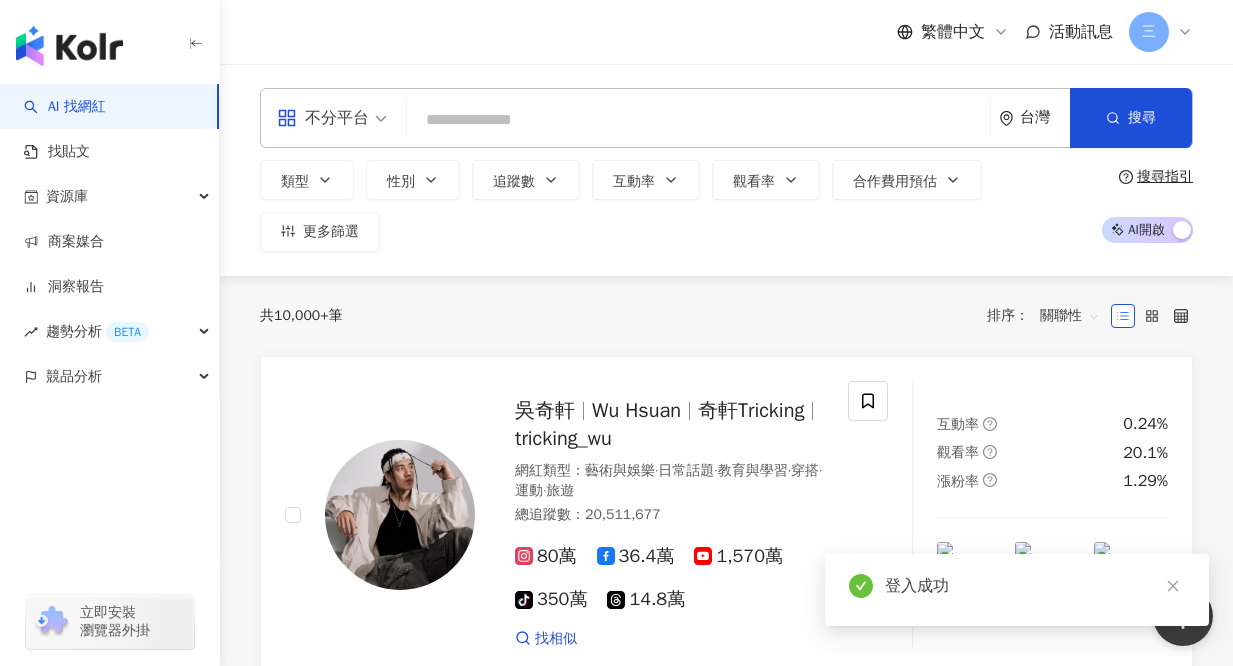 click at bounding box center (698, 120) 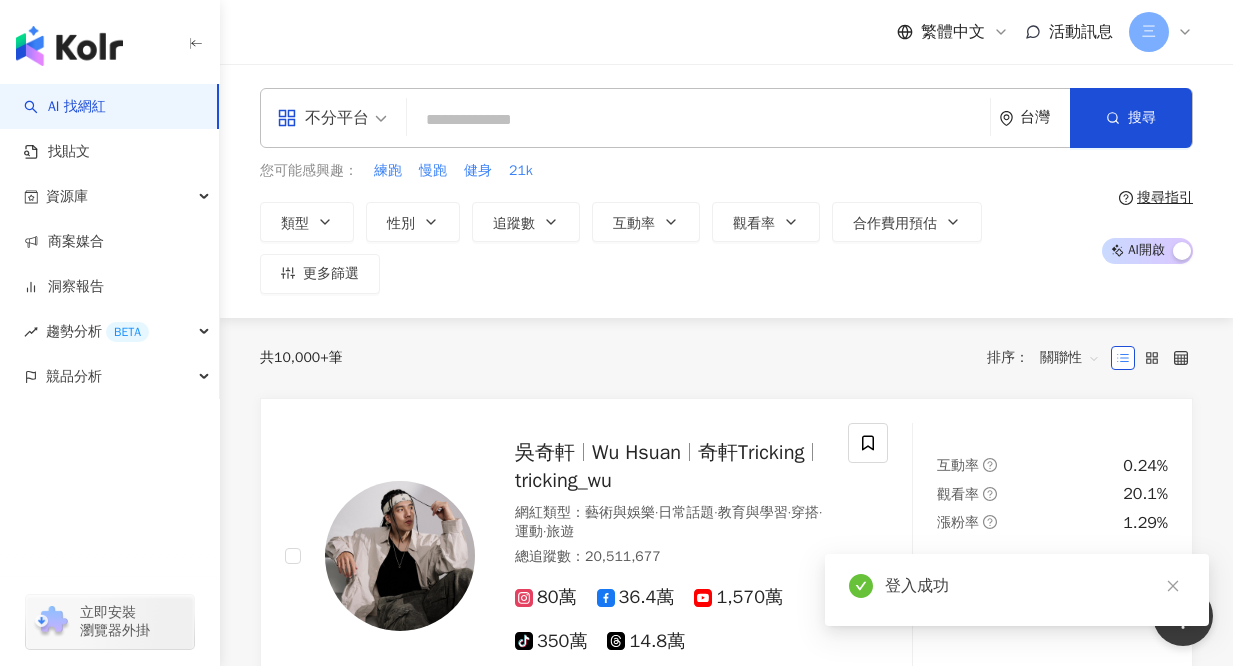 paste on "*********" 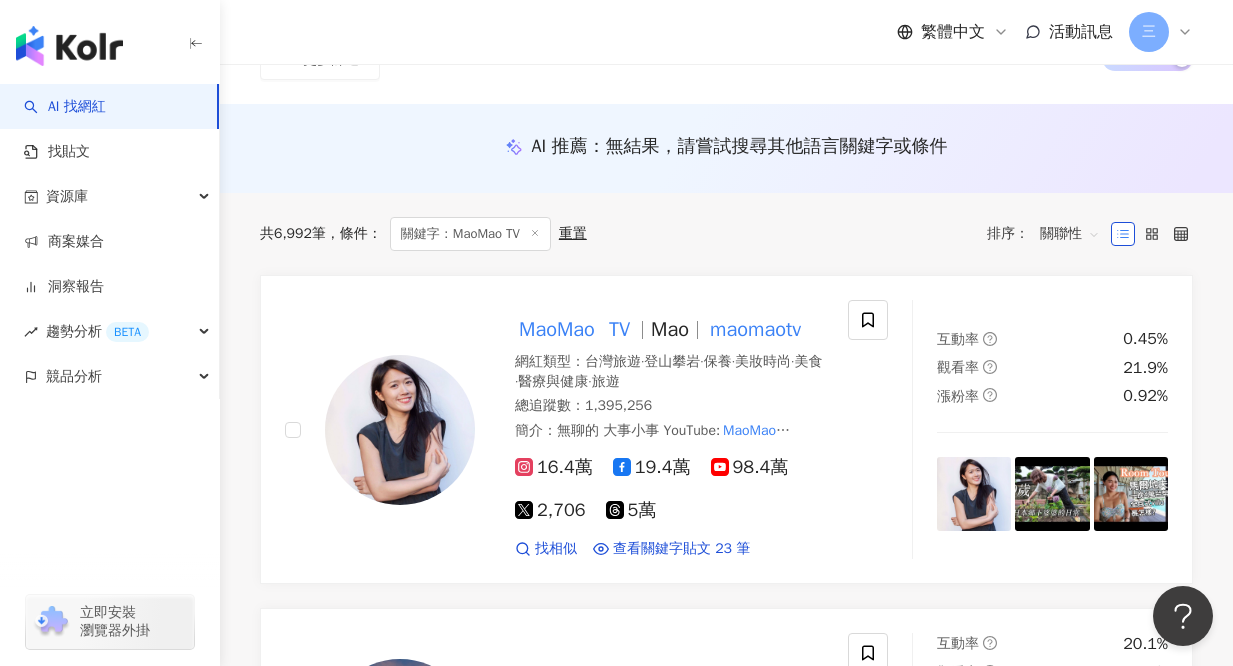 scroll, scrollTop: 175, scrollLeft: 0, axis: vertical 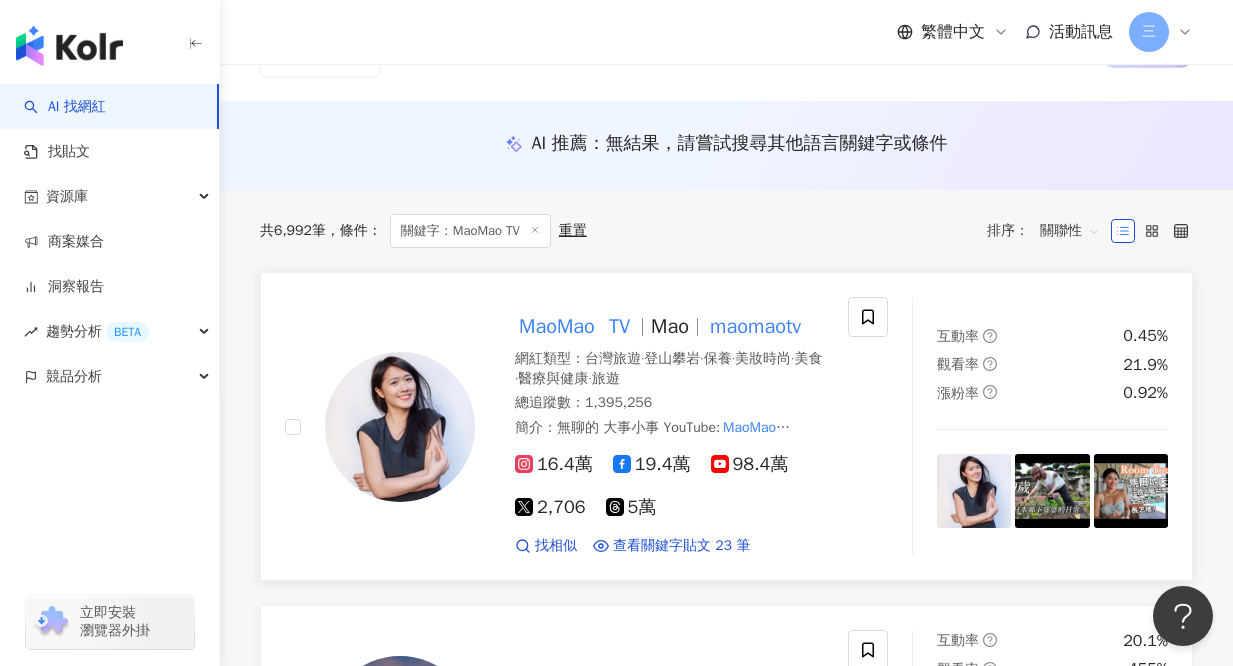 click at bounding box center [400, 427] 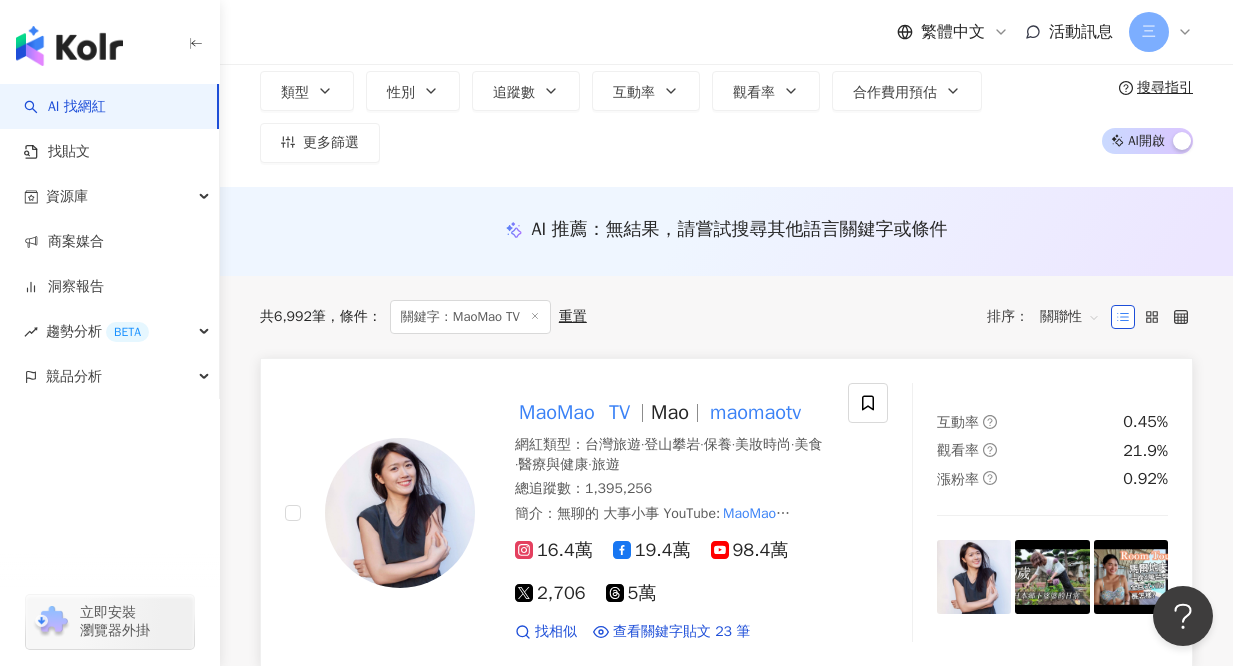 scroll, scrollTop: 124, scrollLeft: 0, axis: vertical 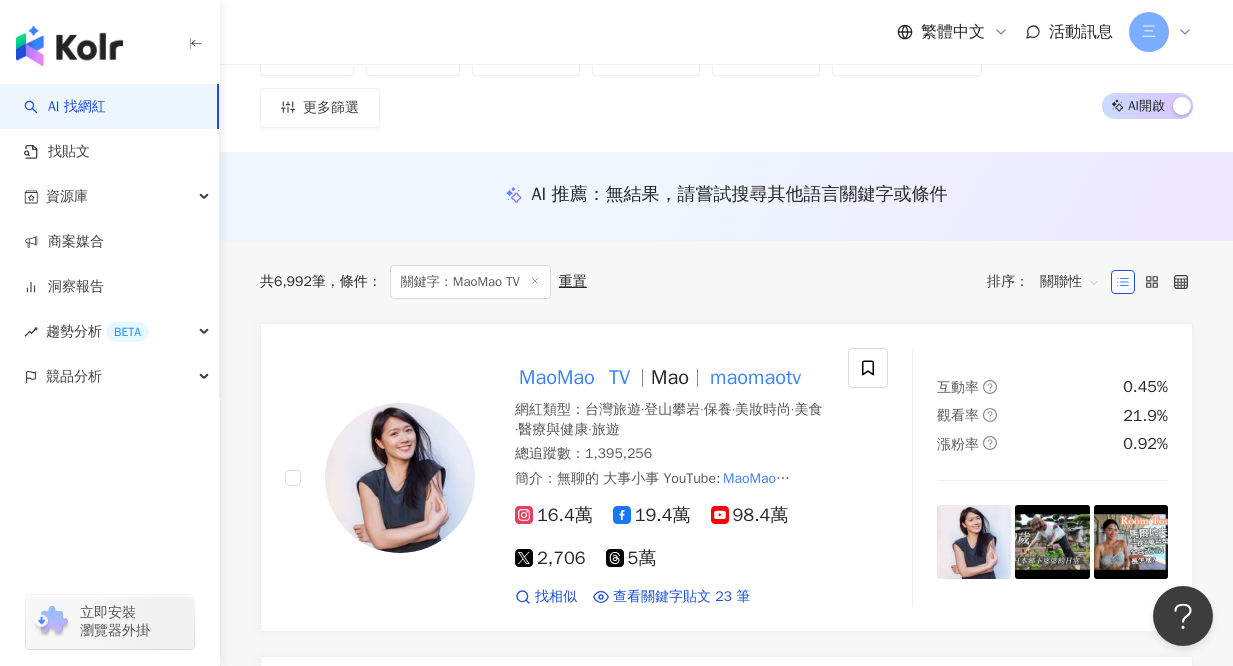 click on "不分平台 ********* 台灣 搜尋 91d64b6c-adc4-4504-bbe3-54cf90d1f678 MaoMao TV 397,000   追蹤者 MaoMAO TV 1,240   追蹤者 MaoMao TV 1,395,256   追蹤者 搜尋名稱、敘述、貼文含有關鍵字 “ MaoMao TV ” 的網紅 類型 性別 追蹤數 互動率 觀看率 合作費用預估  更多篩選 搜尋指引 AI  開啟 AI  關閉" at bounding box center (726, 46) 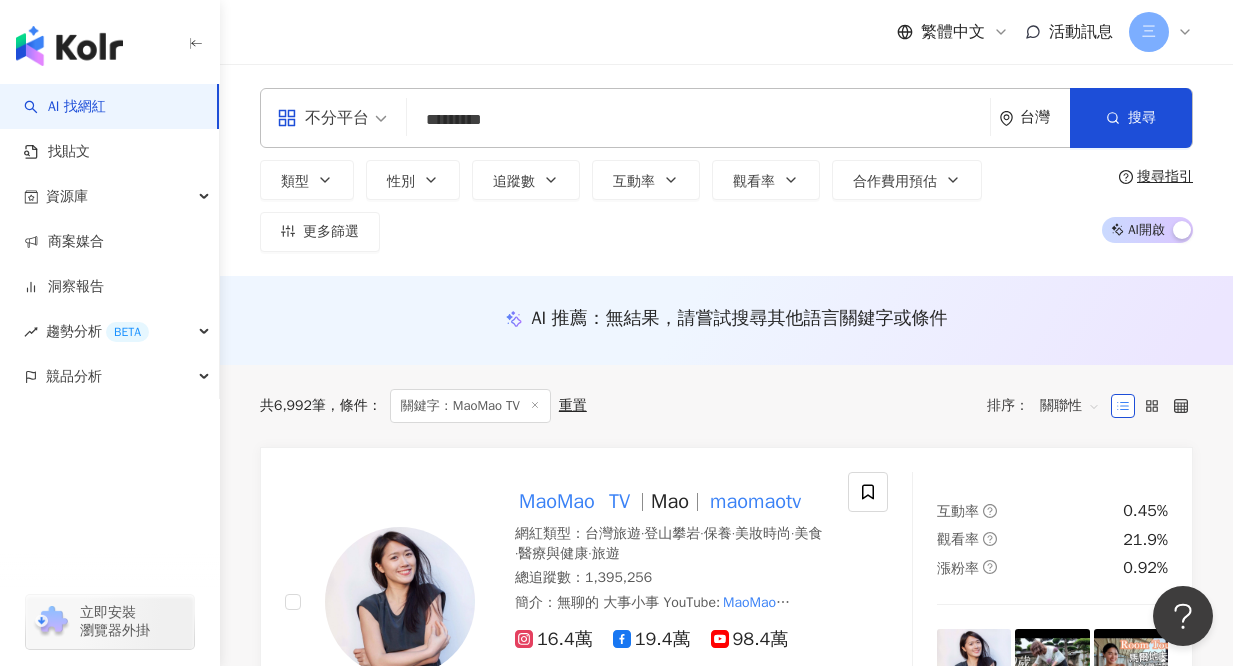 click on "*********" at bounding box center [698, 120] 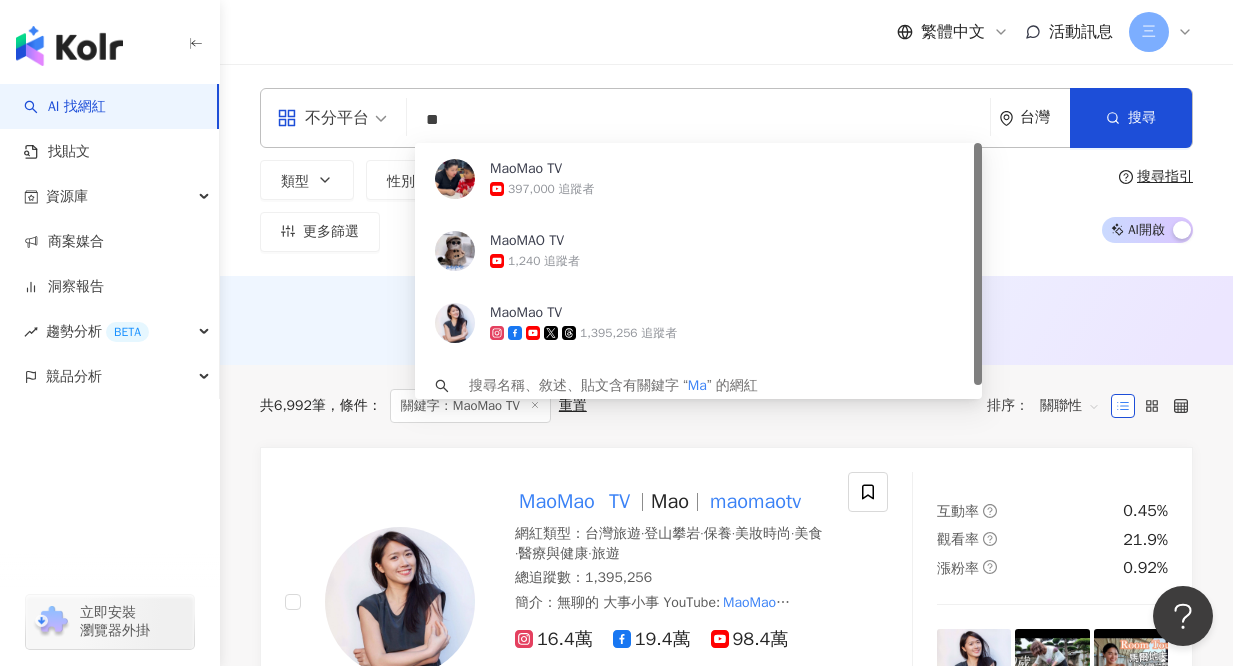 type on "*" 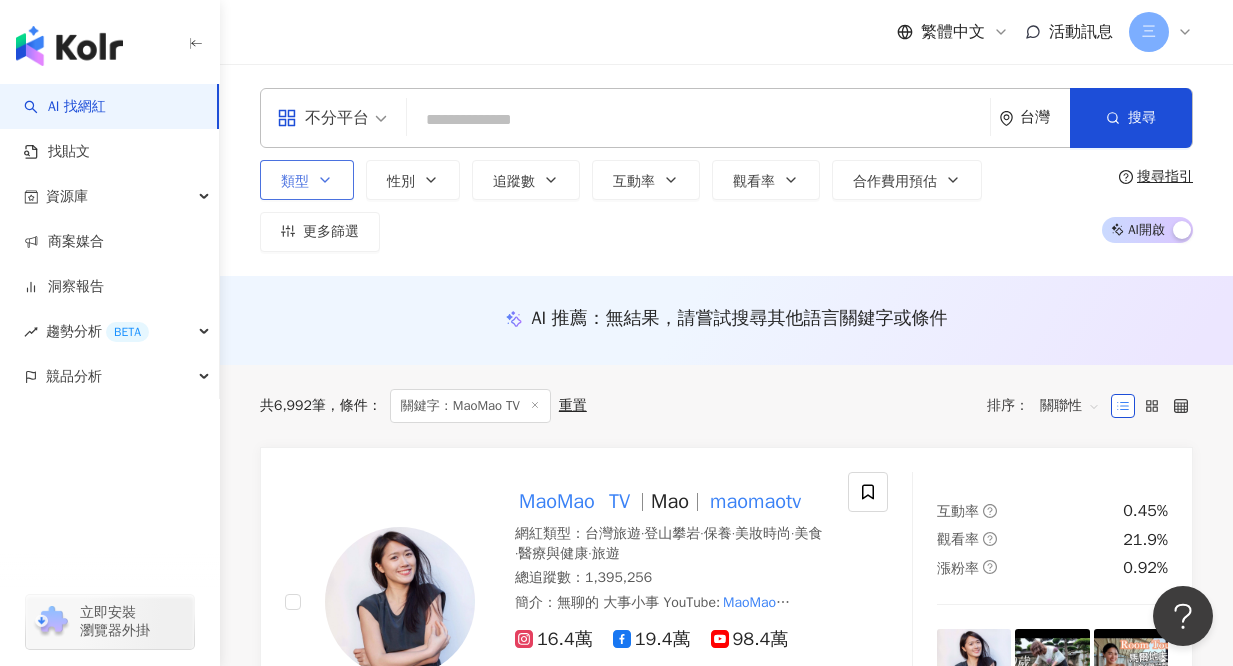 type 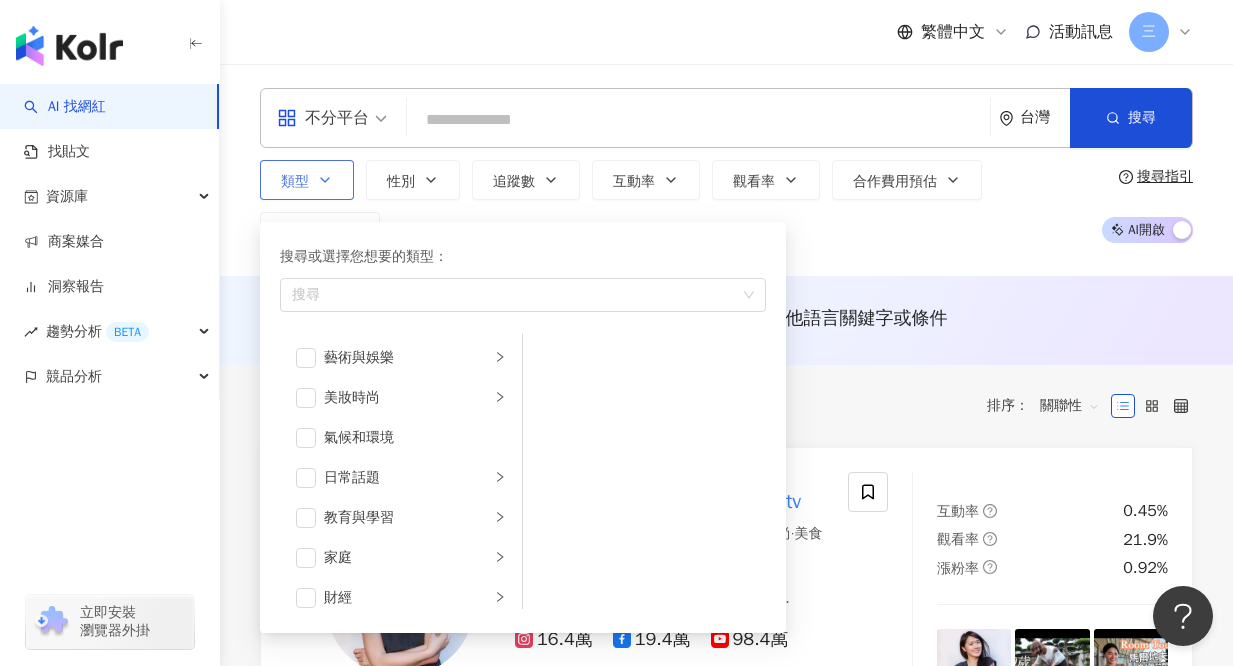 click on "類型 搜尋或選擇您想要的類型：   搜尋 藝術與娛樂 美妝時尚 氣候和環境 日常話題 教育與學習 家庭 財經 美食 命理占卜 遊戲 法政社會 生活風格 影視娛樂 醫療與健康 寵物 攝影 感情 宗教 促購導購 運動 科技 交通工具 旅遊 成人" at bounding box center [307, 180] 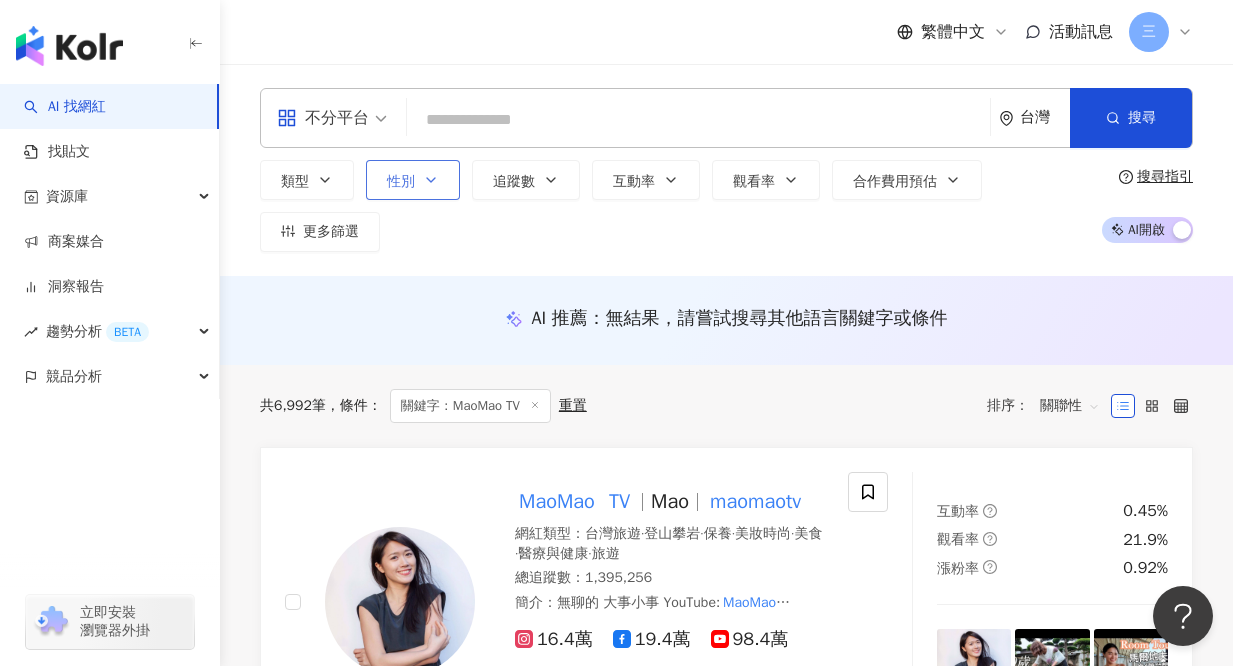 click 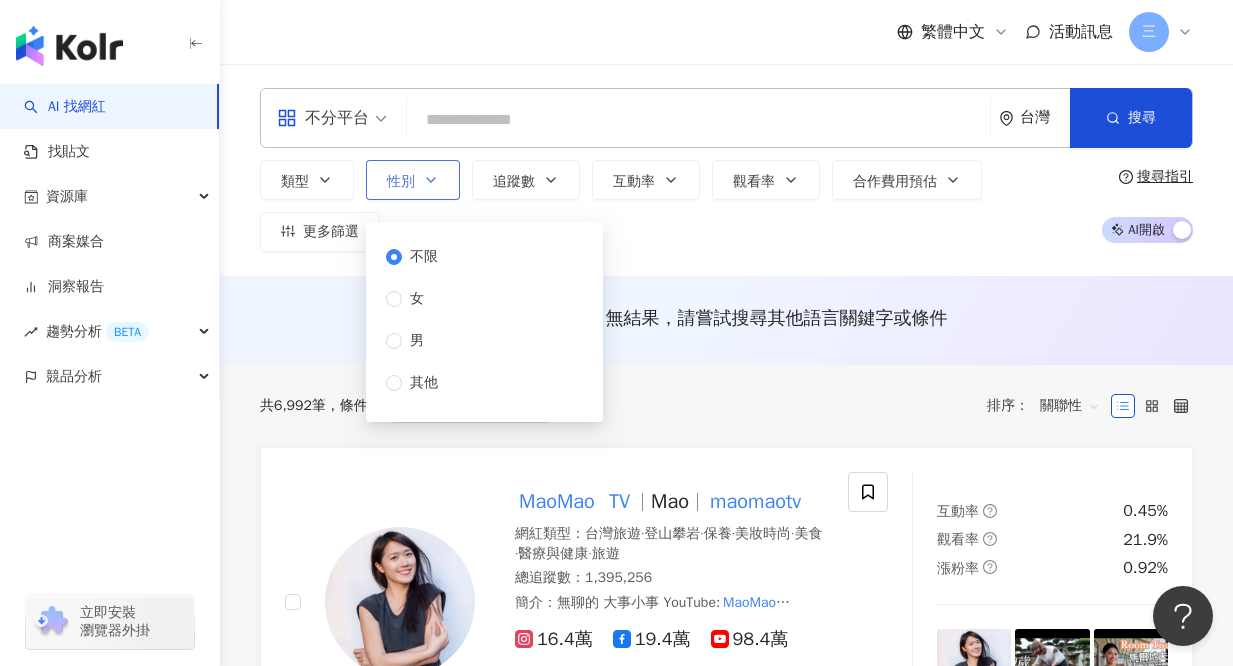 click 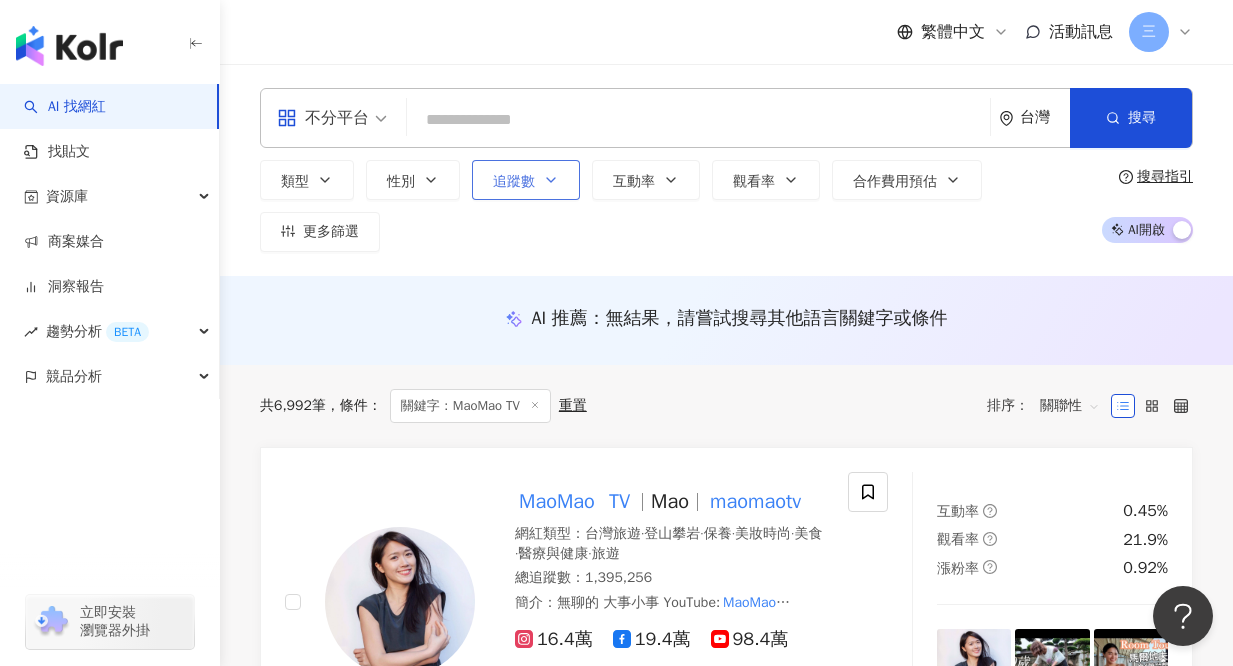 click on "追蹤數" at bounding box center (526, 180) 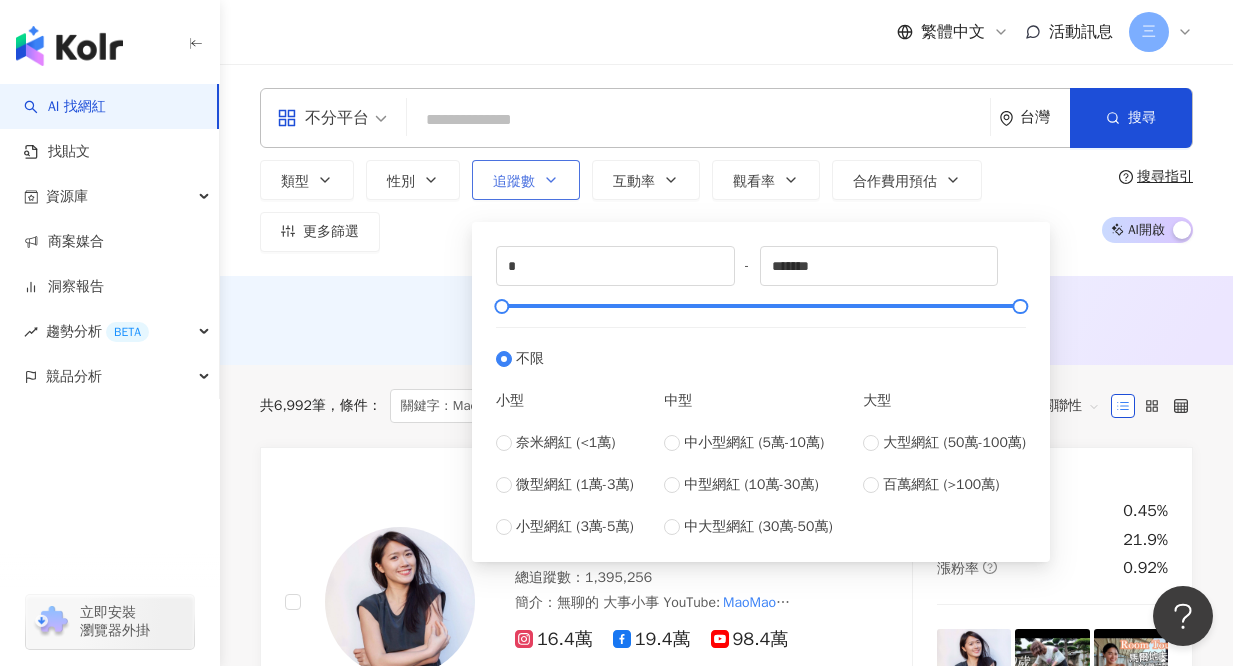 click on "追蹤數" at bounding box center [526, 180] 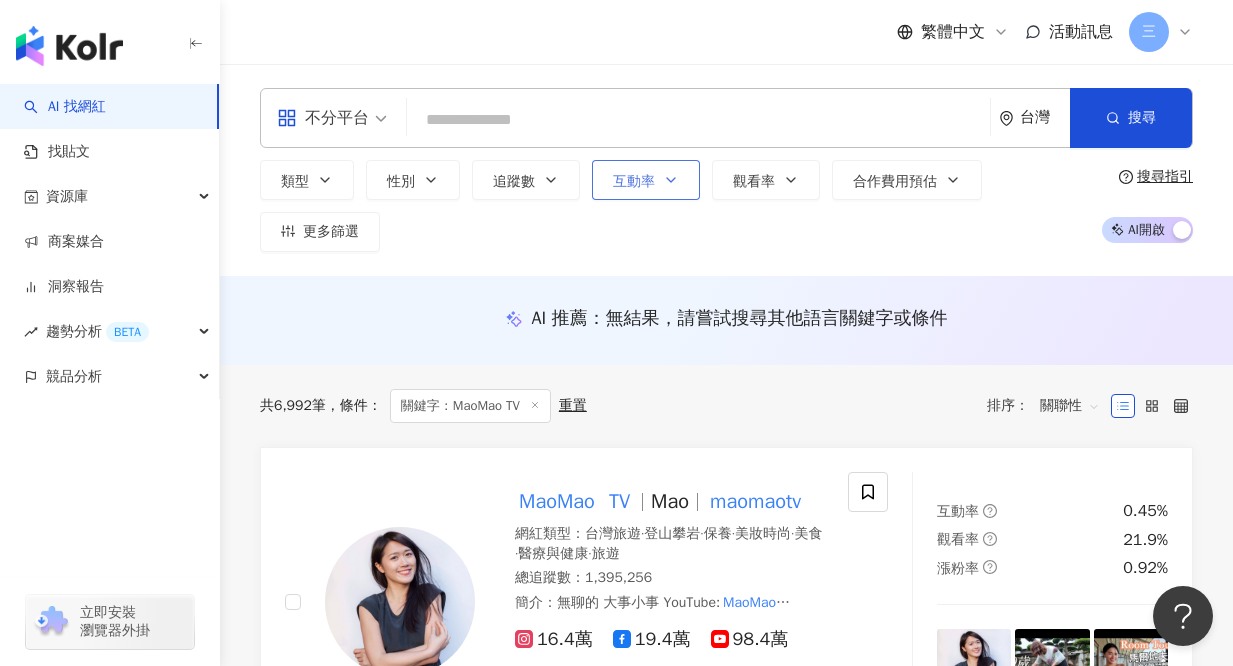 click 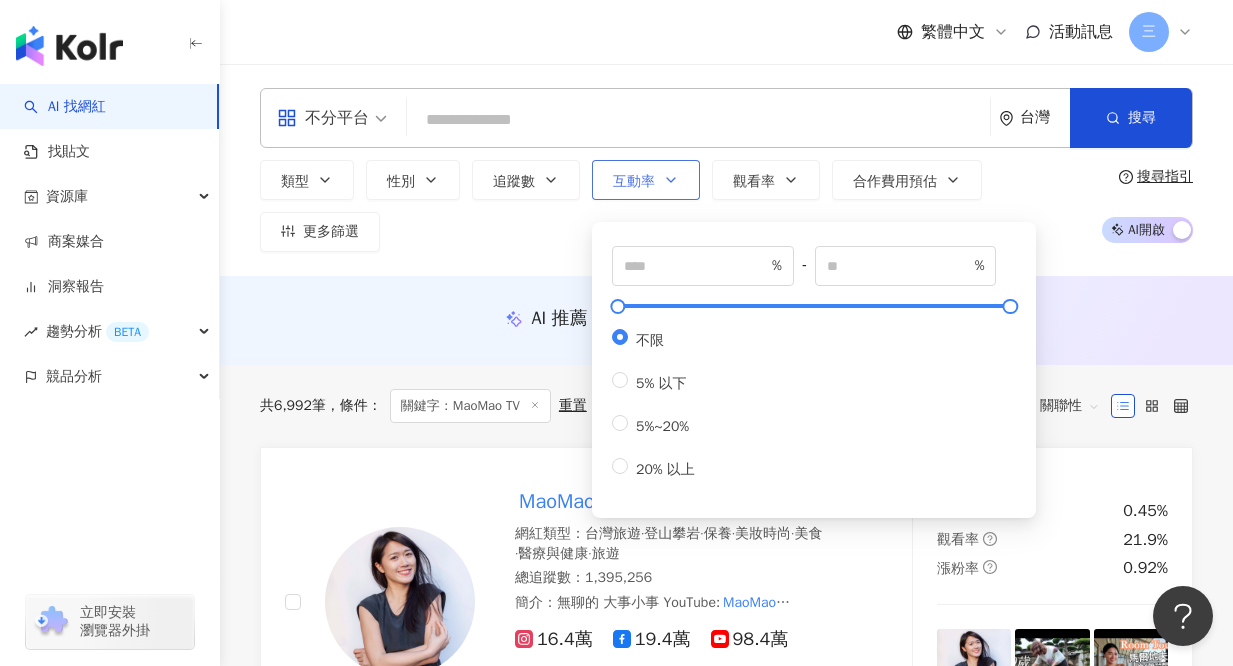 click on "互動率" at bounding box center (634, 182) 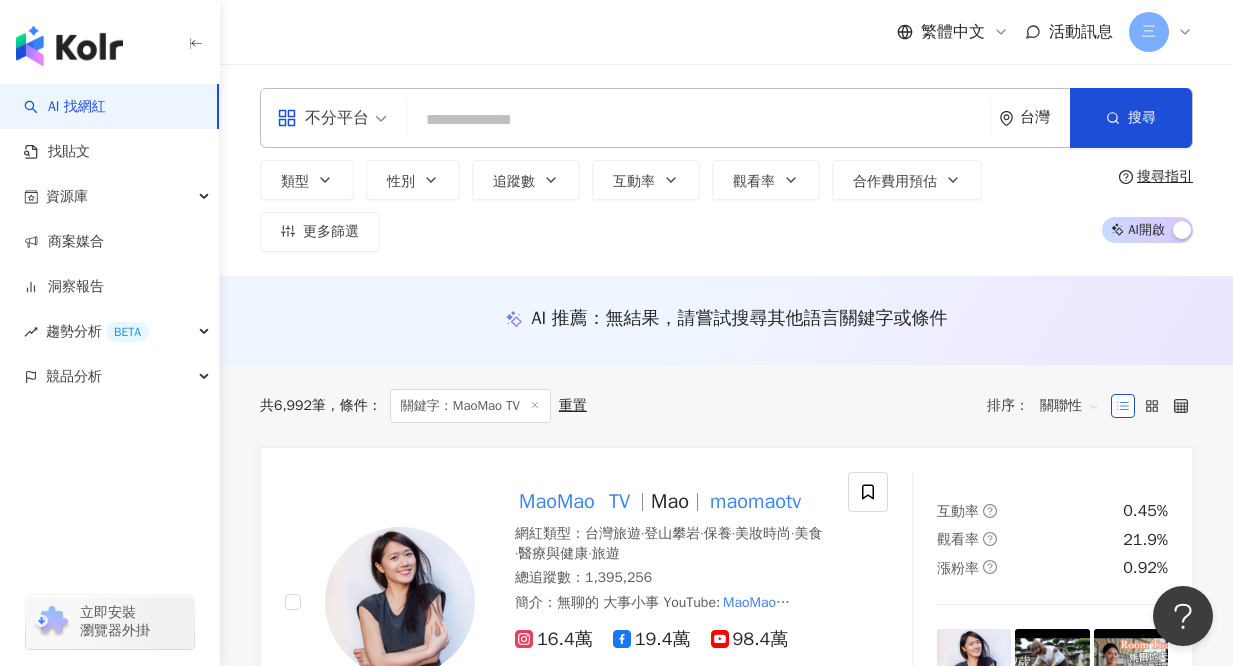 click on "類型 性別 追蹤數 互動率 觀看率 合作費用預估  更多篩選 不限 女 男 其他 *  -  ******* 不限 小型 奈米網紅 (<1萬) 微型網紅 (1萬-3萬) 小型網紅 (3萬-5萬) 中型 中小型網紅 (5萬-10萬) 中型網紅 (10萬-30萬) 中大型網紅 (30萬-50萬) 大型 大型網紅 (50萬-100萬) 百萬網紅 (>100萬) %  -  % 不限 5% 以下 5%~20% 20% 以上" at bounding box center (673, 206) 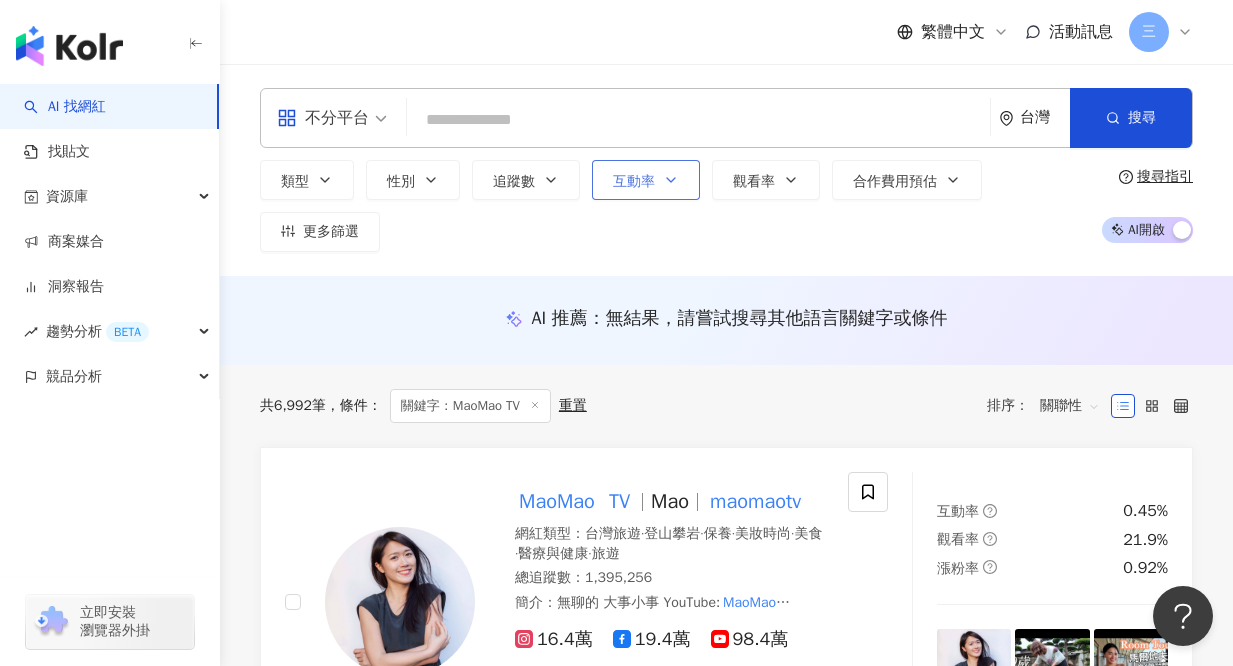 click on "互動率" at bounding box center (634, 182) 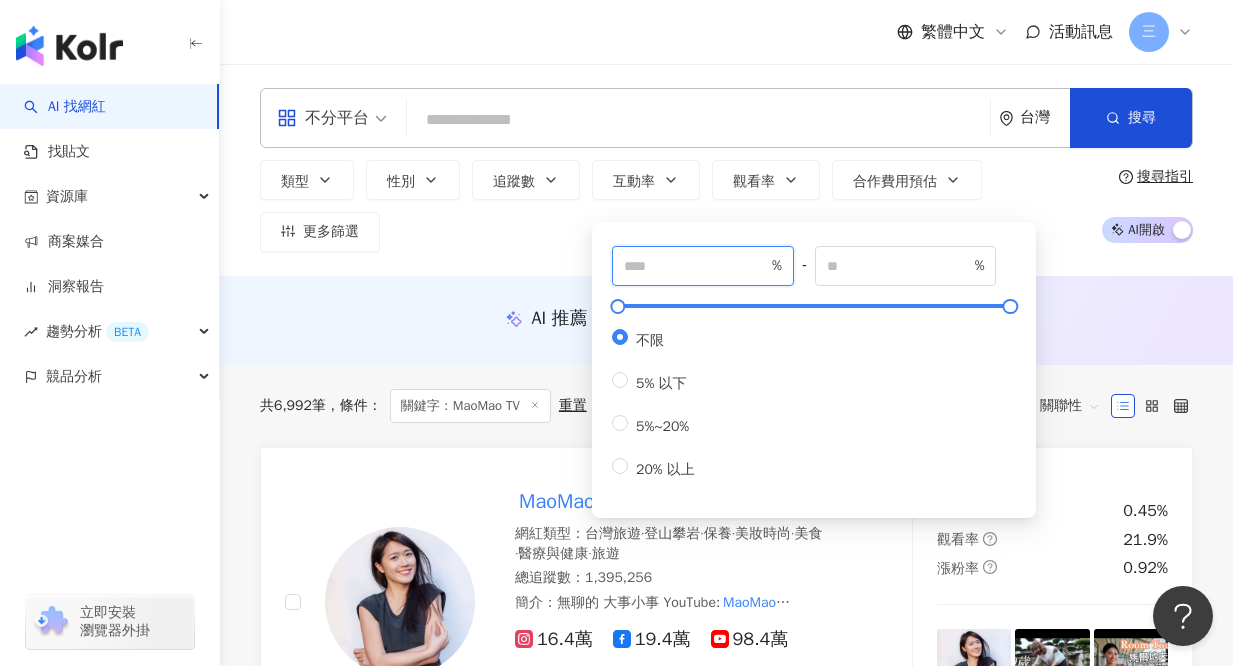 click at bounding box center (696, 266) 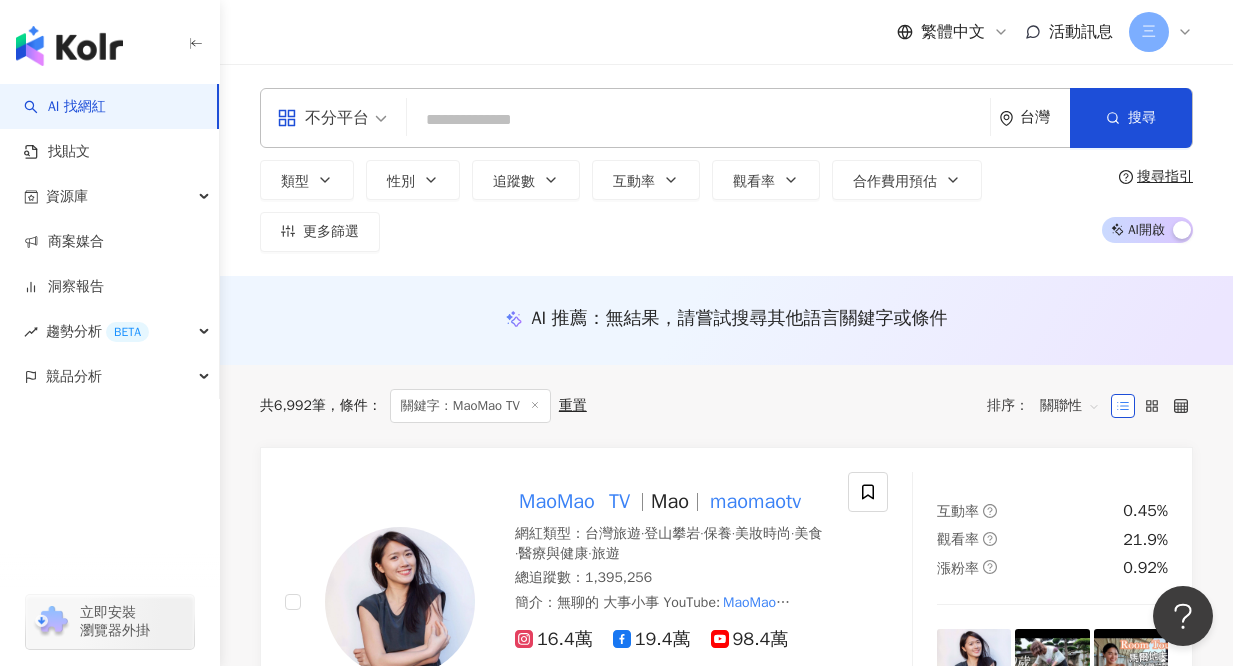 click on "不分平台 台灣 搜尋 91d64b6c-adc4-4504-bbe3-54cf90d1f678 MaoMao TV 397,000   追蹤者 MaoMAO TV 1,240   追蹤者 MaoMao TV 1,395,256   追蹤者 搜尋名稱、敘述、貼文含有關鍵字 “ M ” 的網紅 類型 性別 追蹤數 互動率 觀看率 合作費用預估  更多篩選 不限 女 男 其他 *  -  ******* 不限 小型 奈米網紅 (<1萬) 微型網紅 (1萬-3萬) 小型網紅 (3萬-5萬) 中型 中小型網紅 (5萬-10萬) 中型網紅 (10萬-30萬) 中大型網紅 (30萬-50萬) 大型 大型網紅 (50萬-100萬) 百萬網紅 (>100萬) %  -  % 不限 5% 以下 5%~20% 20% 以上 搜尋指引 AI  開啟 AI  關閉" at bounding box center (726, 170) 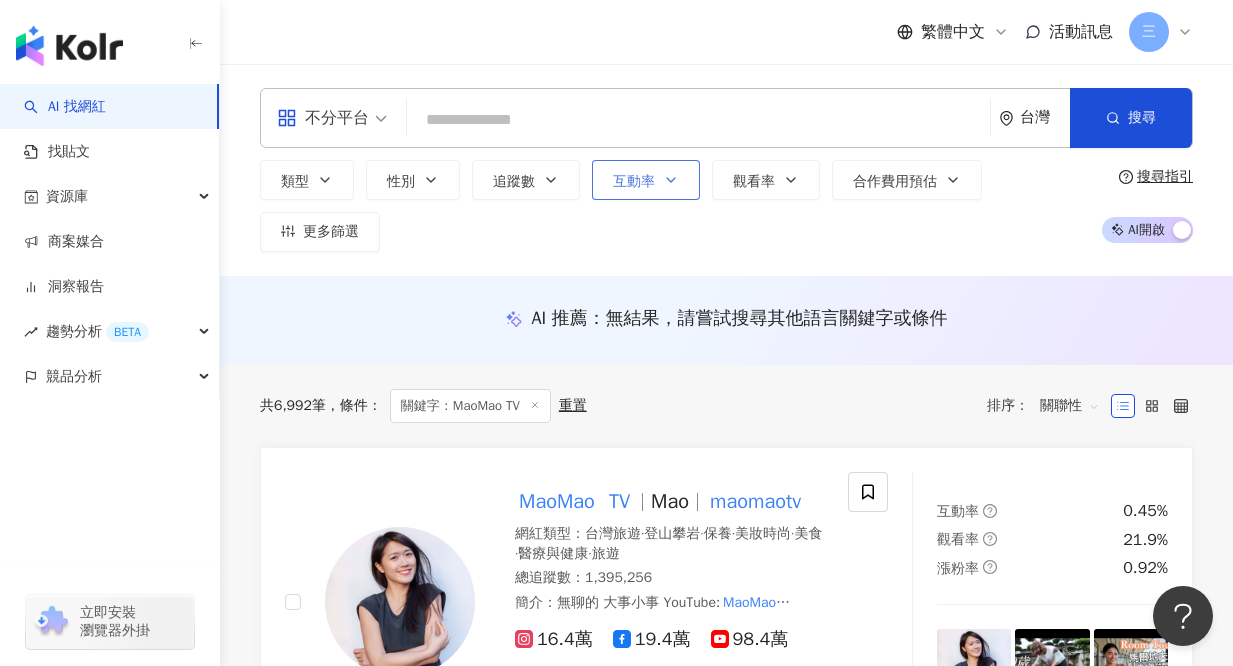click on "互動率" at bounding box center (634, 182) 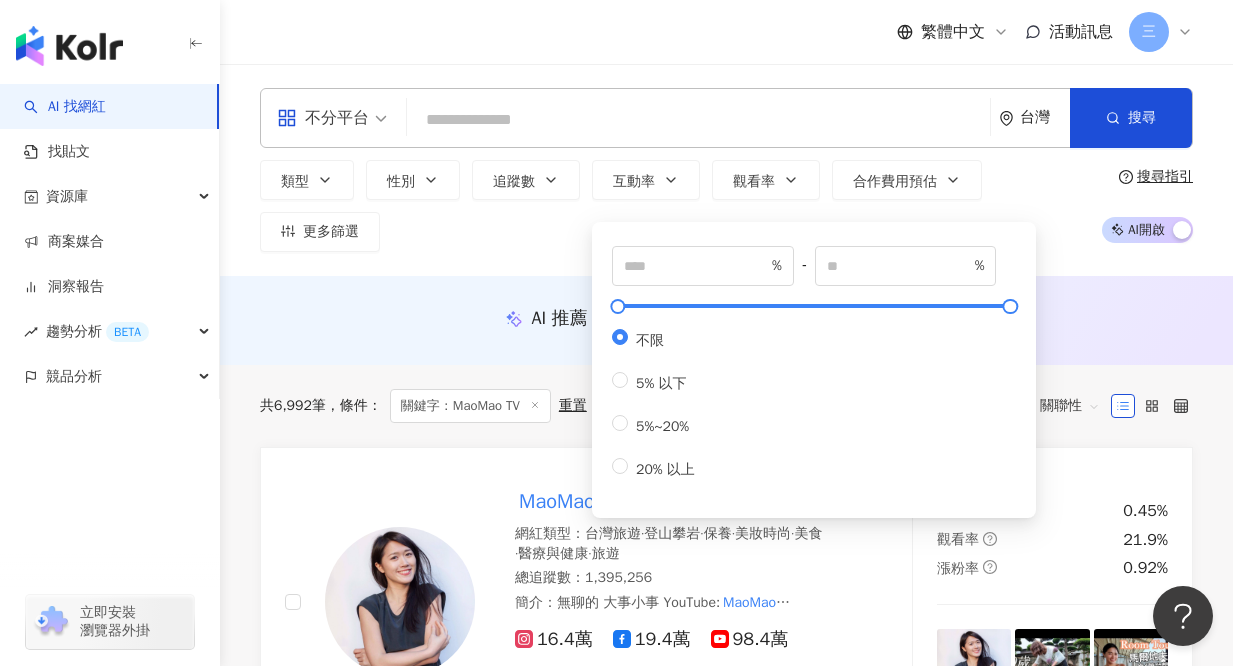 click on "不分平台 台灣 搜尋 91d64b6c-adc4-4504-bbe3-54cf90d1f678 MaoMao TV 397,000   追蹤者 MaoMAO TV 1,240   追蹤者 MaoMao TV 1,395,256   追蹤者 搜尋名稱、敘述、貼文含有關鍵字 “ M ” 的網紅 類型 性別 追蹤數 互動率 觀看率 合作費用預估  更多篩選 不限 女 男 其他 *  -  ******* 不限 小型 奈米網紅 (<1萬) 微型網紅 (1萬-3萬) 小型網紅 (3萬-5萬) 中型 中小型網紅 (5萬-10萬) 中型網紅 (10萬-30萬) 中大型網紅 (30萬-50萬) 大型 大型網紅 (50萬-100萬) 百萬網紅 (>100萬) %  -  % 不限 5% 以下 5%~20% 20% 以上 搜尋指引 AI  開啟 AI  關閉" at bounding box center [726, 170] 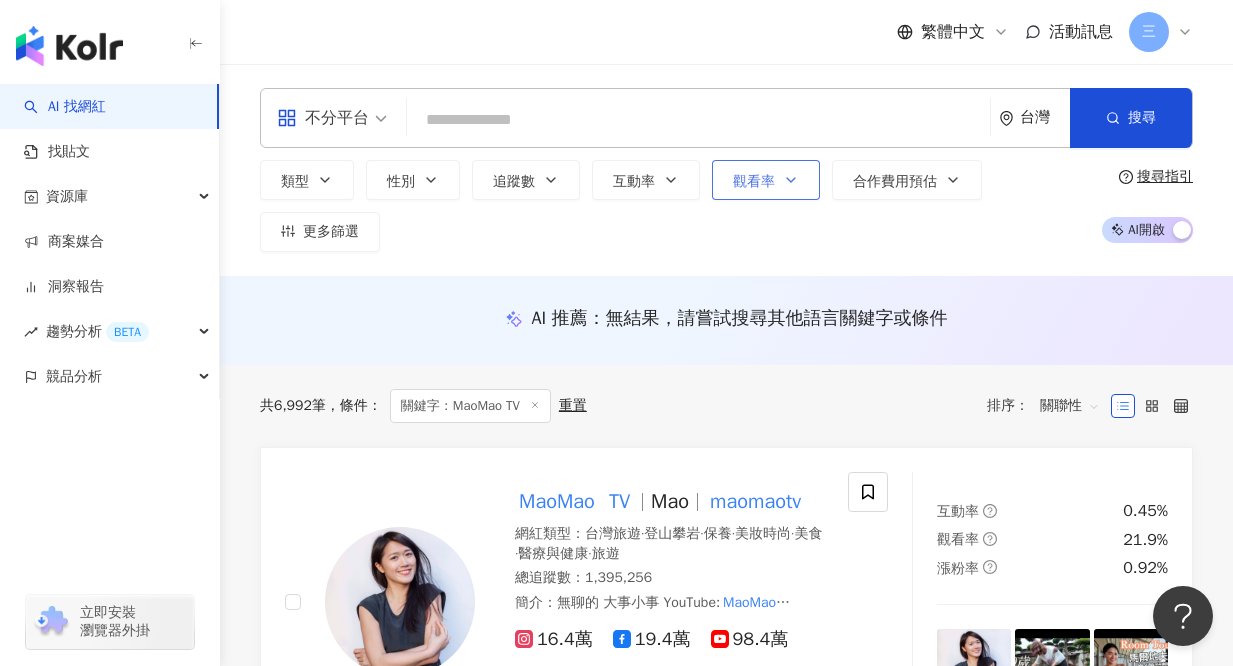 click on "觀看率" at bounding box center [766, 180] 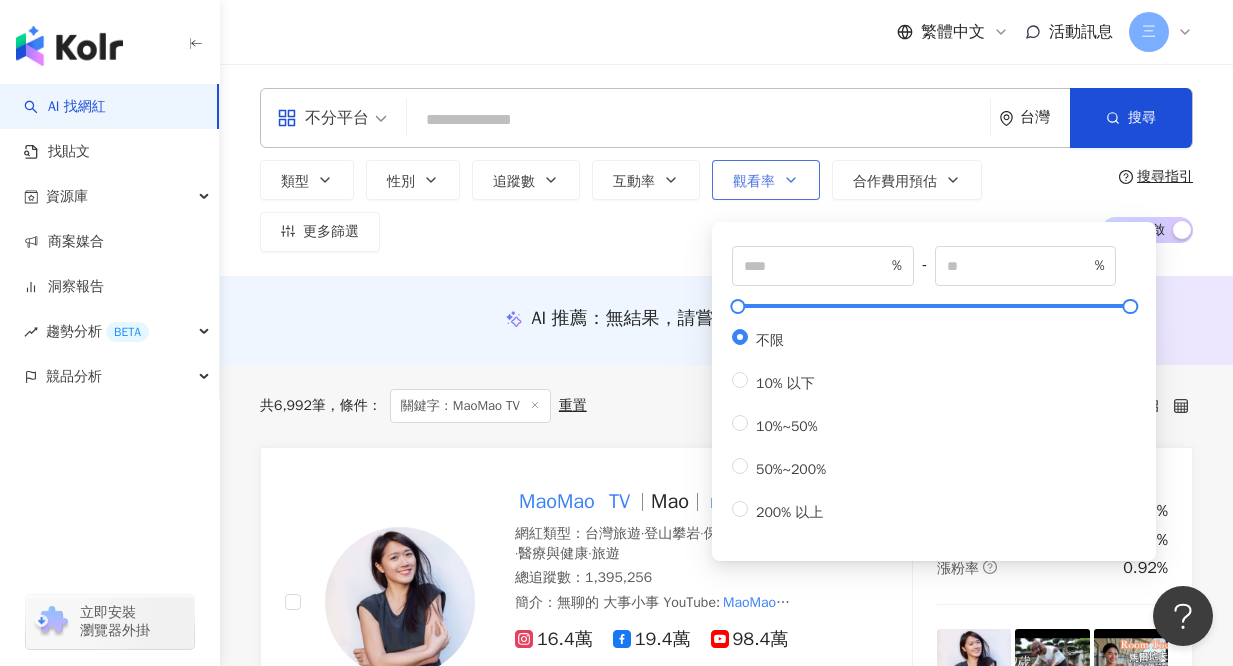 click on "觀看率" at bounding box center [754, 182] 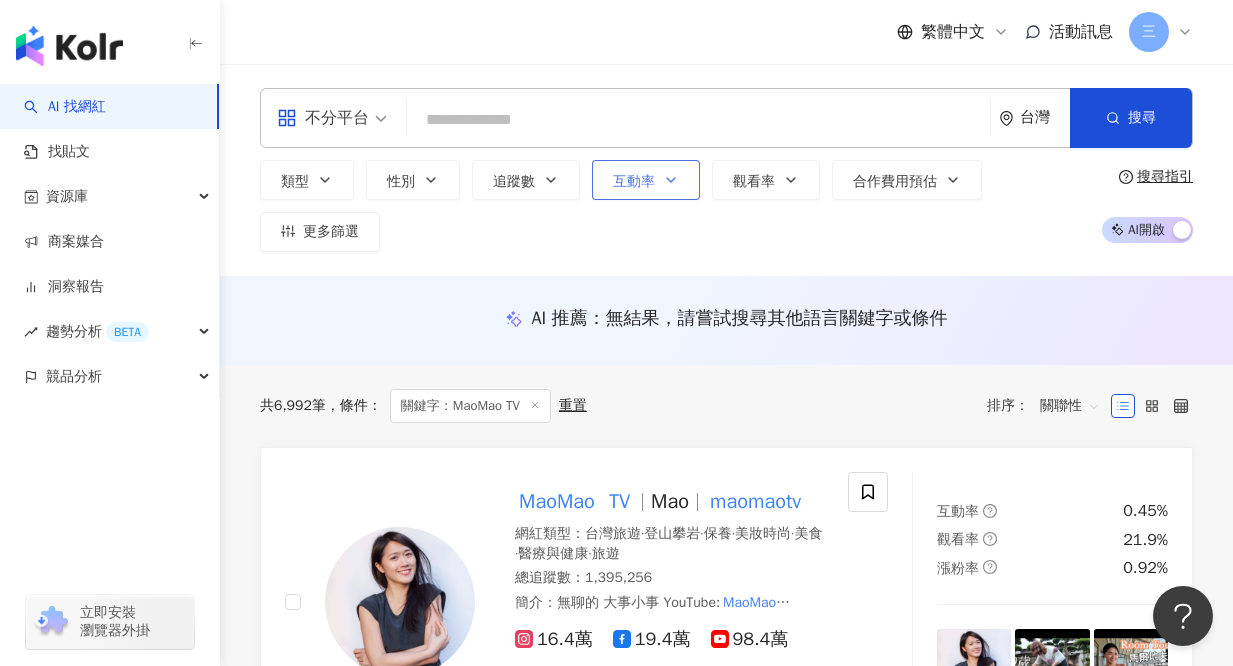 click on "互動率" at bounding box center (646, 180) 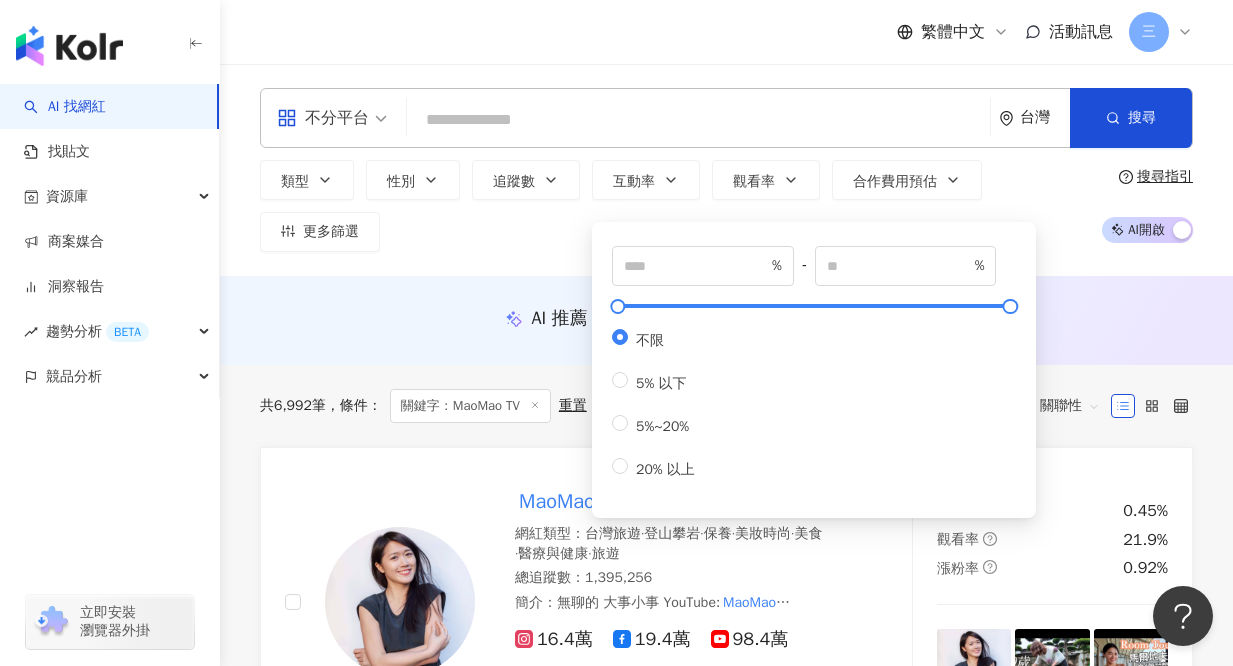 click on "不限" at bounding box center [650, 340] 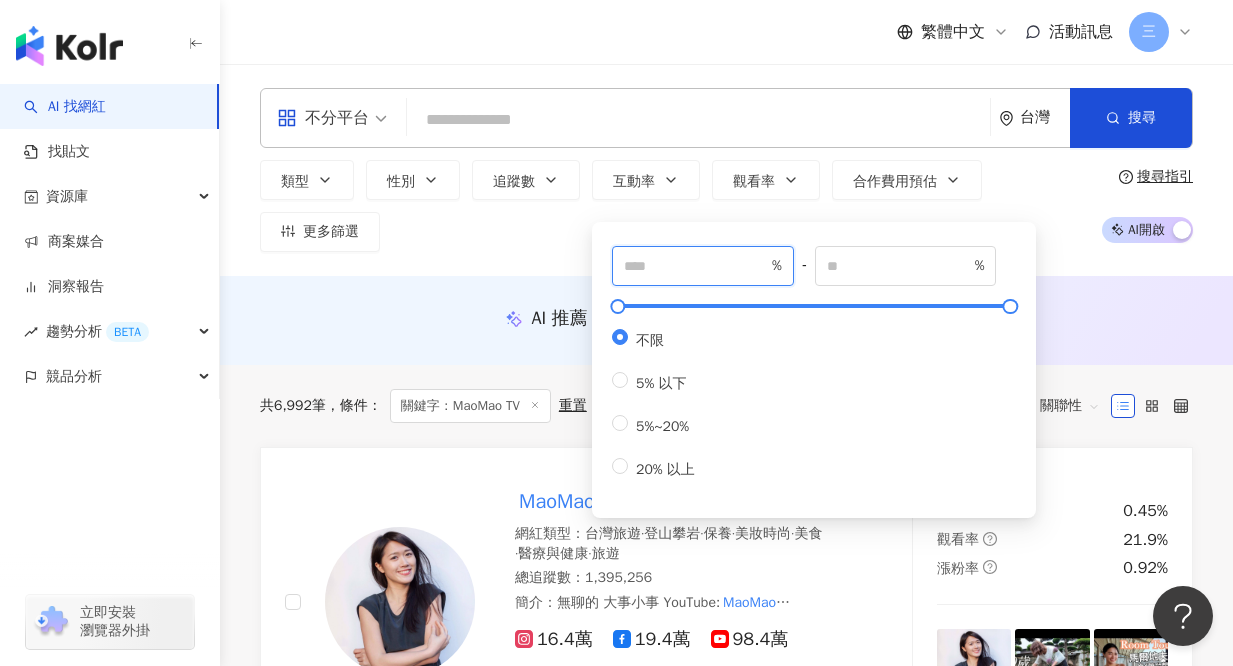 click at bounding box center (696, 266) 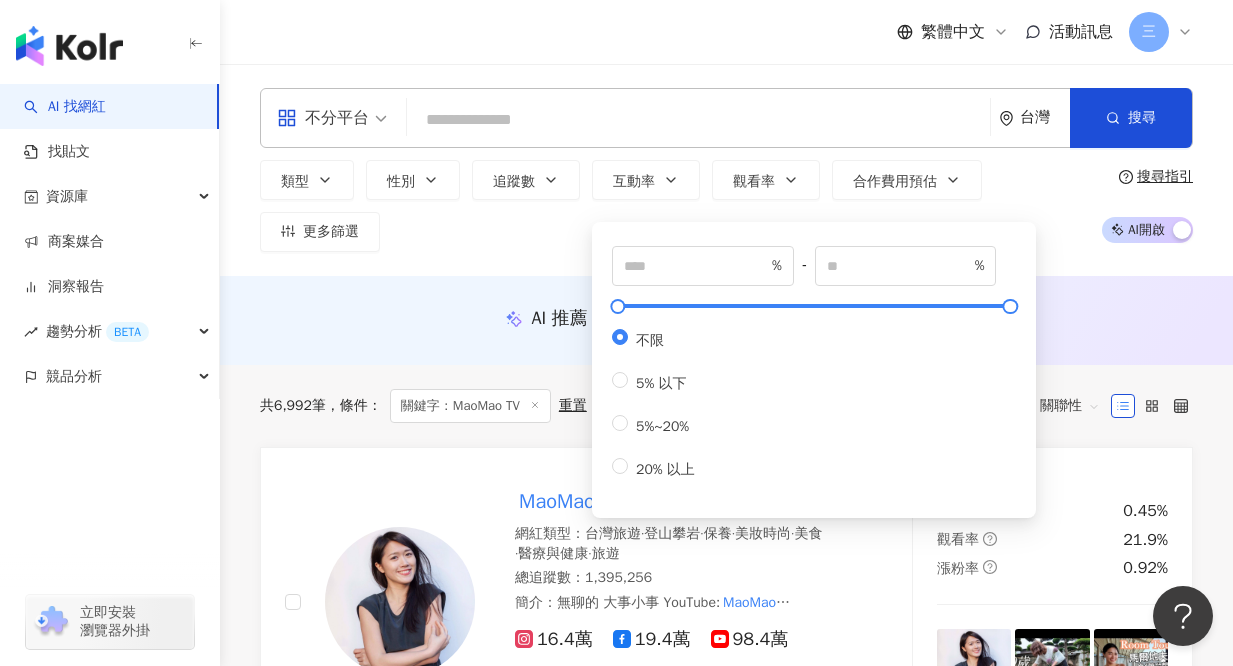 click on "不分平台 台灣 搜尋 91d64b6c-adc4-4504-bbe3-54cf90d1f678 MaoMao TV 397,000   追蹤者 MaoMAO TV 1,240   追蹤者 MaoMao TV 1,395,256   追蹤者 搜尋名稱、敘述、貼文含有關鍵字 “ M ” 的網紅 類型 性別 追蹤數 互動率 觀看率 合作費用預估  更多篩選 不限 女 男 其他 *  -  ******* 不限 小型 奈米網紅 (<1萬) 微型網紅 (1萬-3萬) 小型網紅 (3萬-5萬) 中型 中小型網紅 (5萬-10萬) 中型網紅 (10萬-30萬) 中大型網紅 (30萬-50萬) 大型 大型網紅 (50萬-100萬) 百萬網紅 (>100萬) %  -  % 不限 5% 以下 5%~20% 20% 以上 %  -  % 不限 10% 以下 10%~50% 50%~200% 200% 以上 搜尋指引 AI  開啟 AI  關閉" at bounding box center [726, 170] 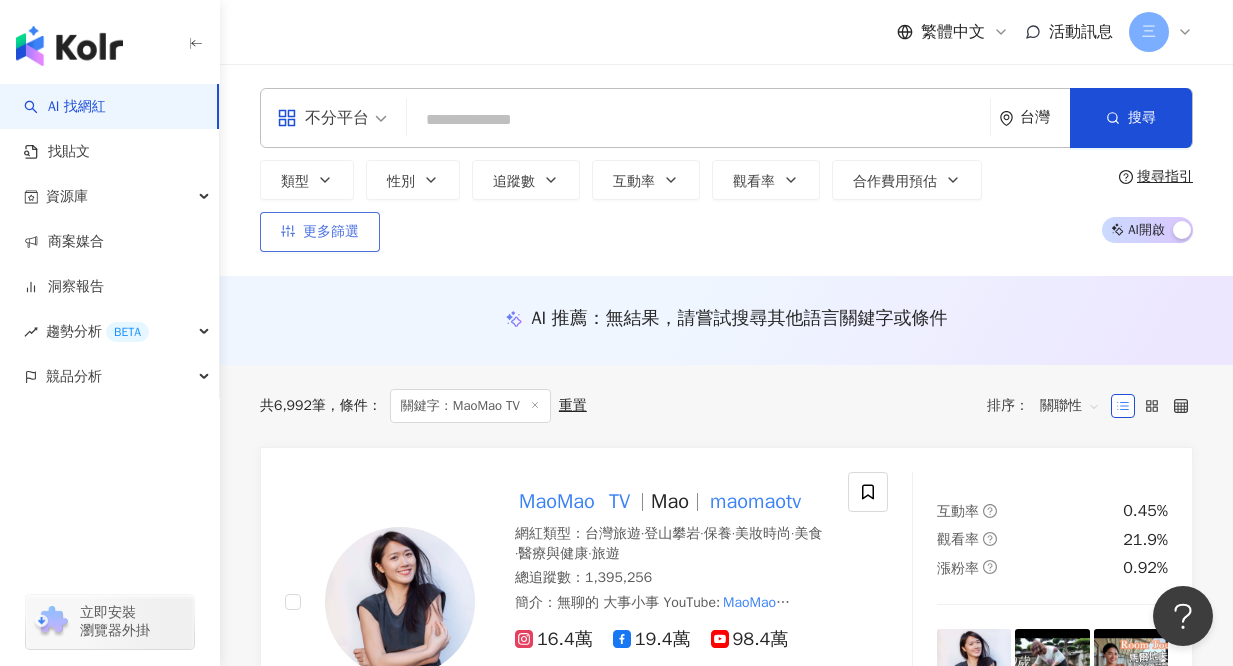 click on "更多篩選" at bounding box center [320, 232] 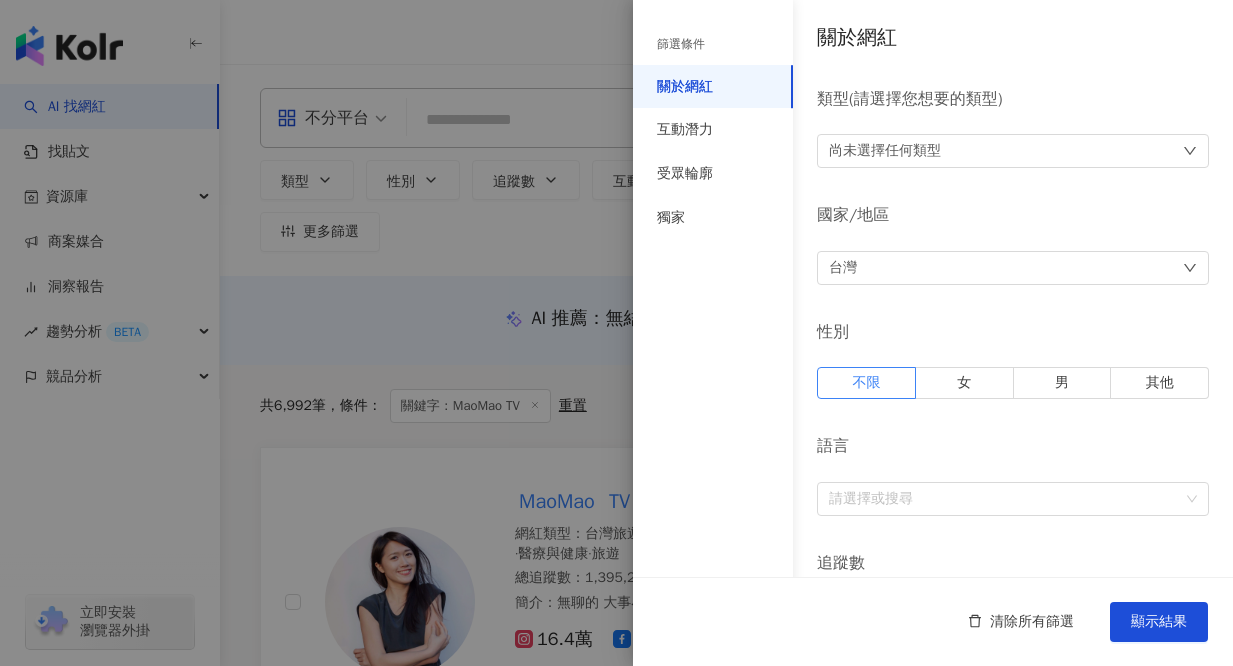 click on "台灣" at bounding box center (1013, 268) 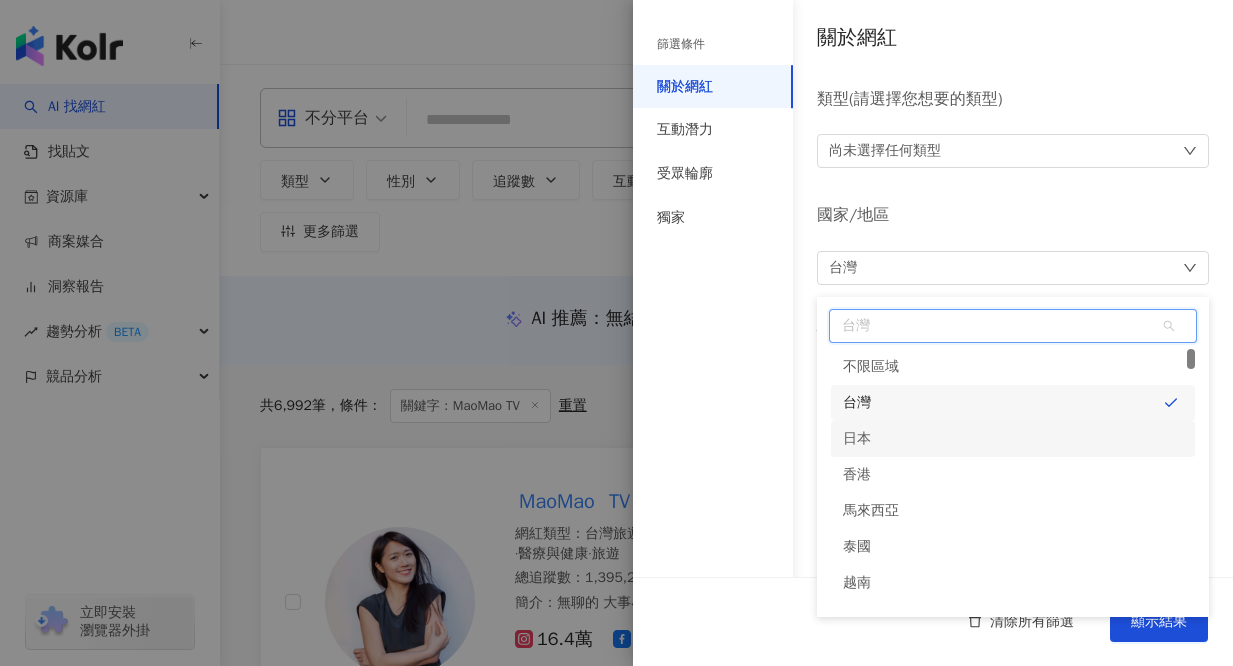 click on "日本" at bounding box center [1013, 439] 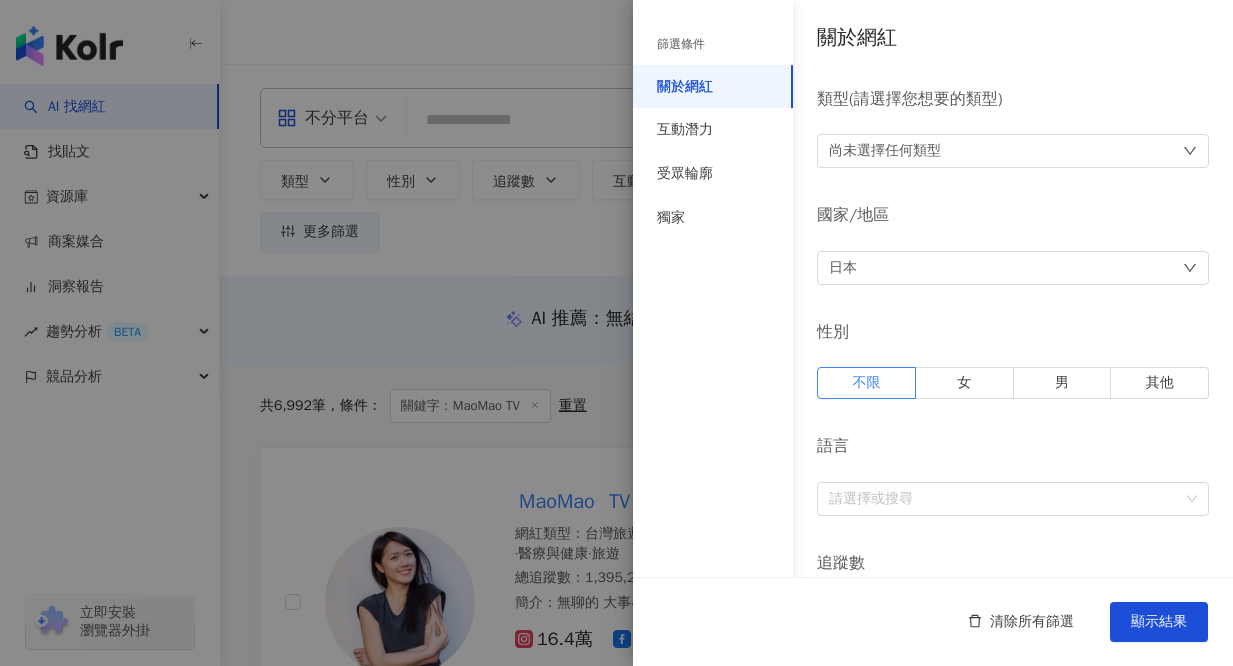 click on "尚未選擇任何類型" at bounding box center [885, 151] 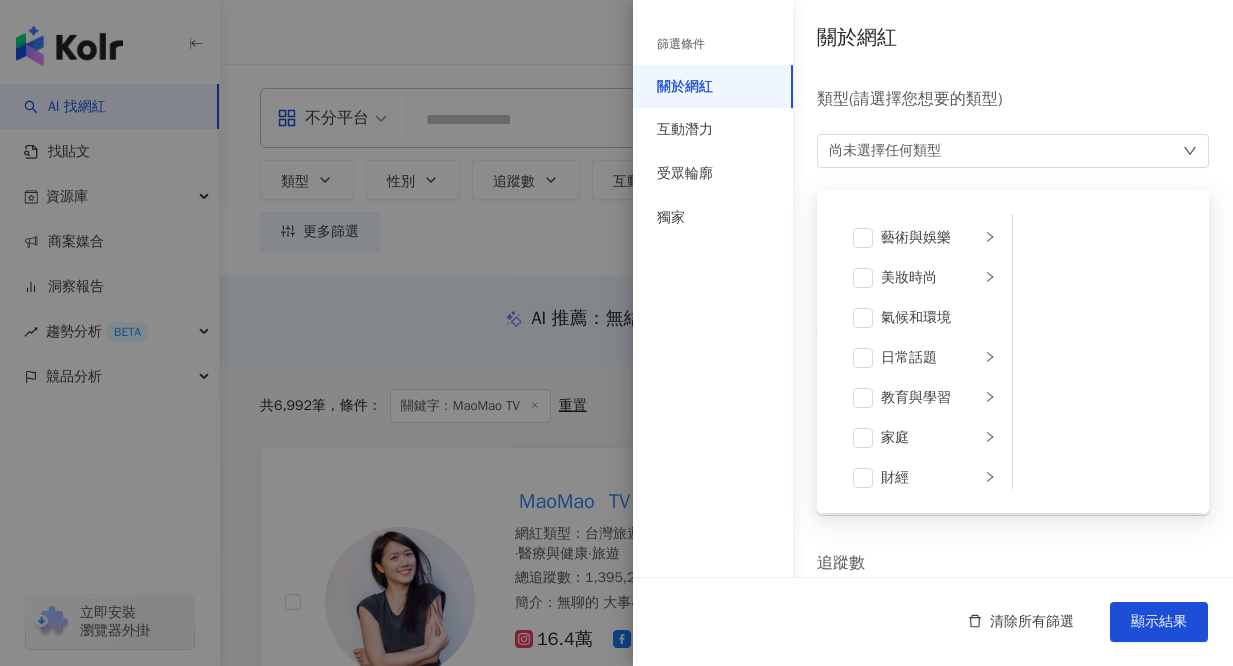 click on "尚未選擇任何類型" at bounding box center (885, 151) 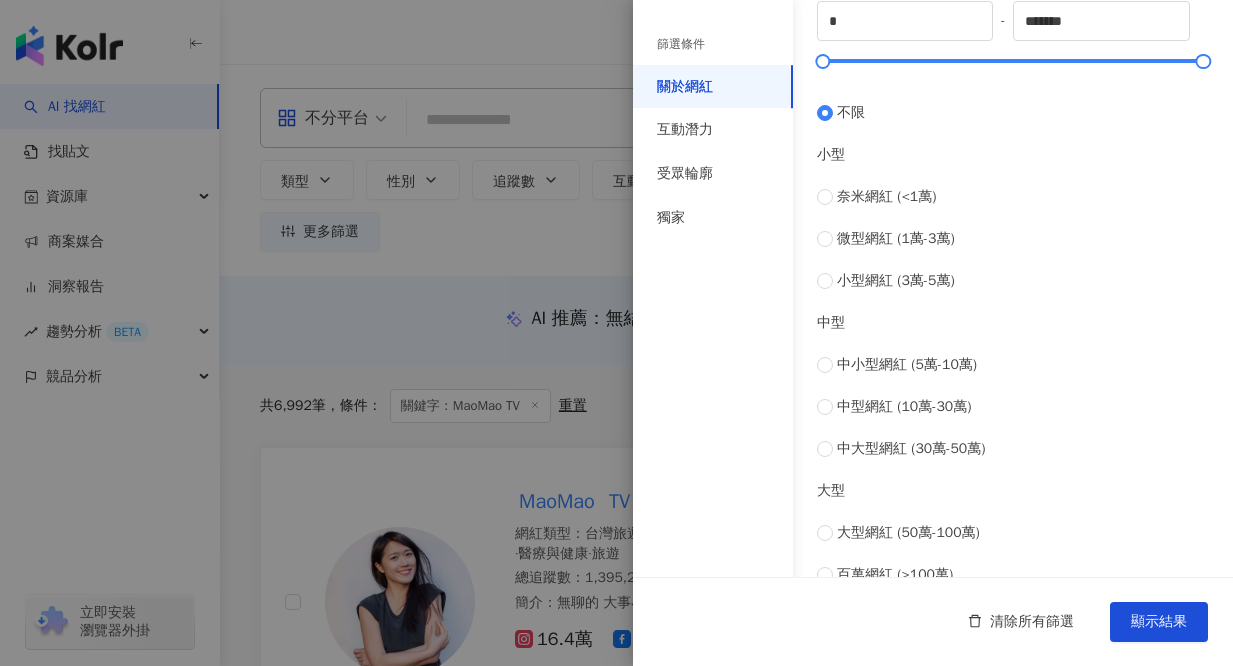 scroll, scrollTop: 844, scrollLeft: 0, axis: vertical 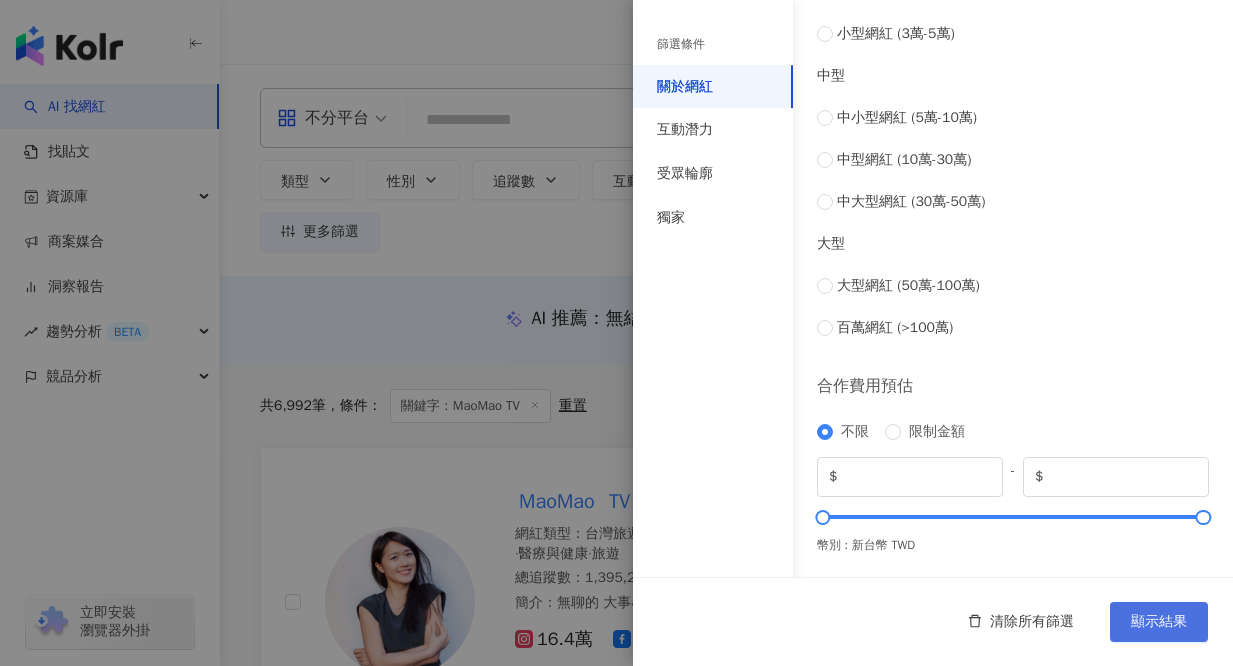 click on "顯示結果" at bounding box center (1159, 622) 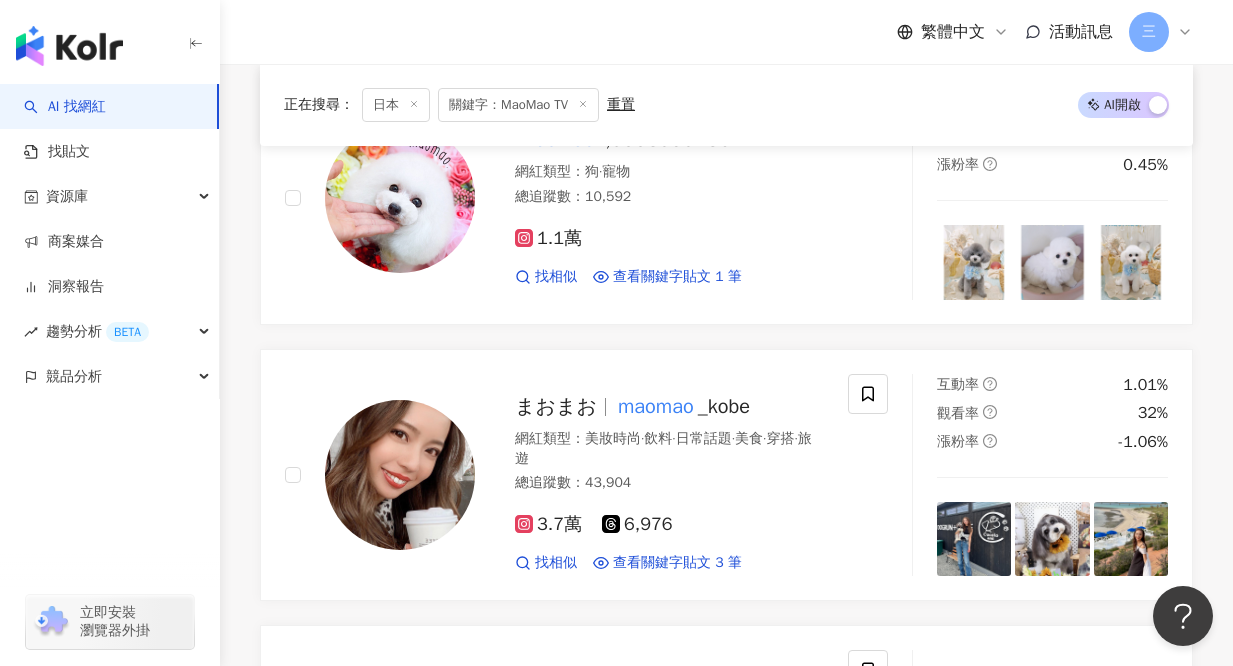 scroll, scrollTop: 376, scrollLeft: 0, axis: vertical 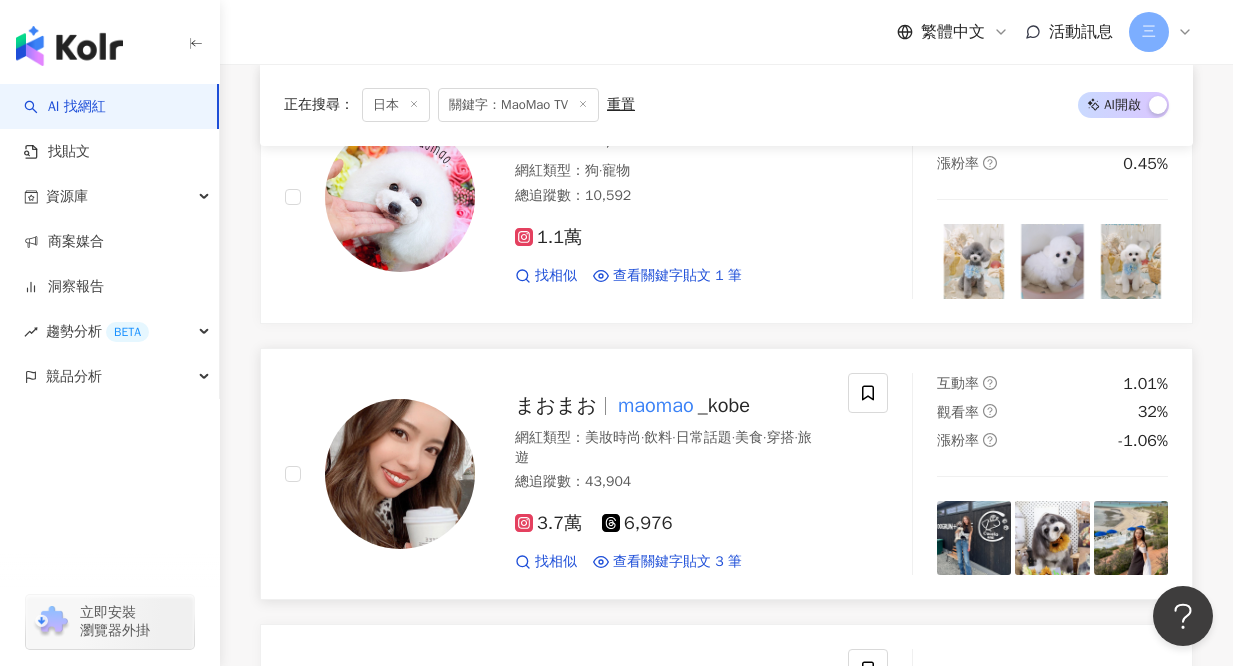 click at bounding box center [400, 474] 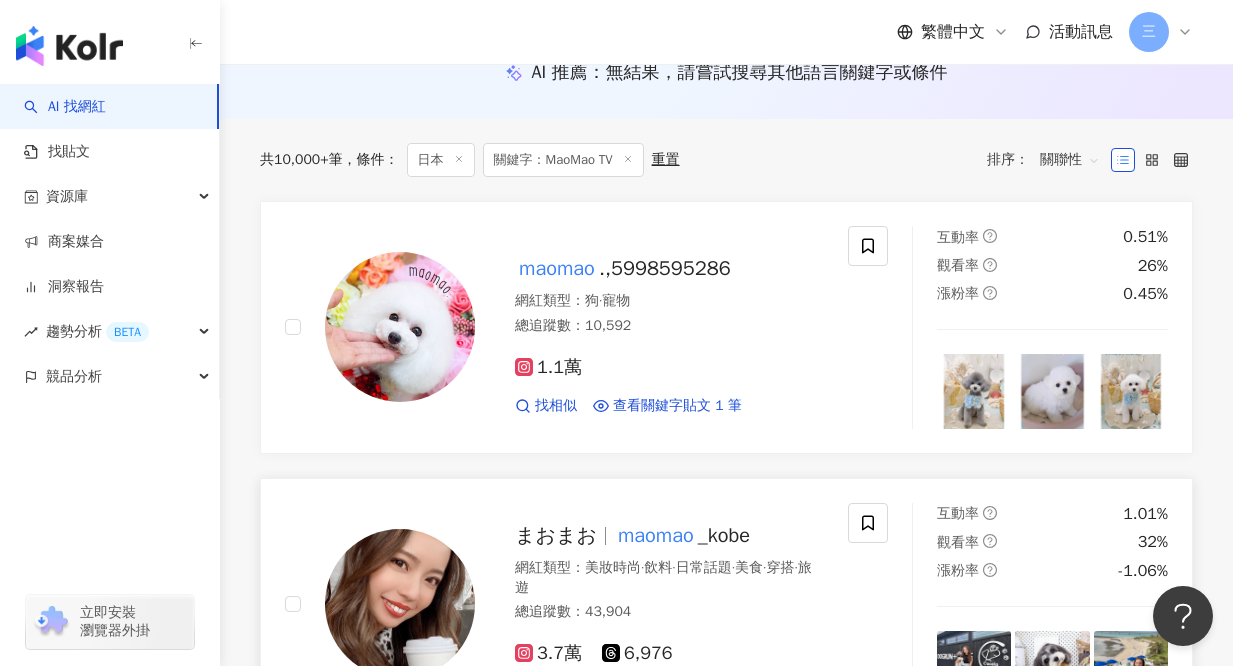 scroll, scrollTop: 0, scrollLeft: 0, axis: both 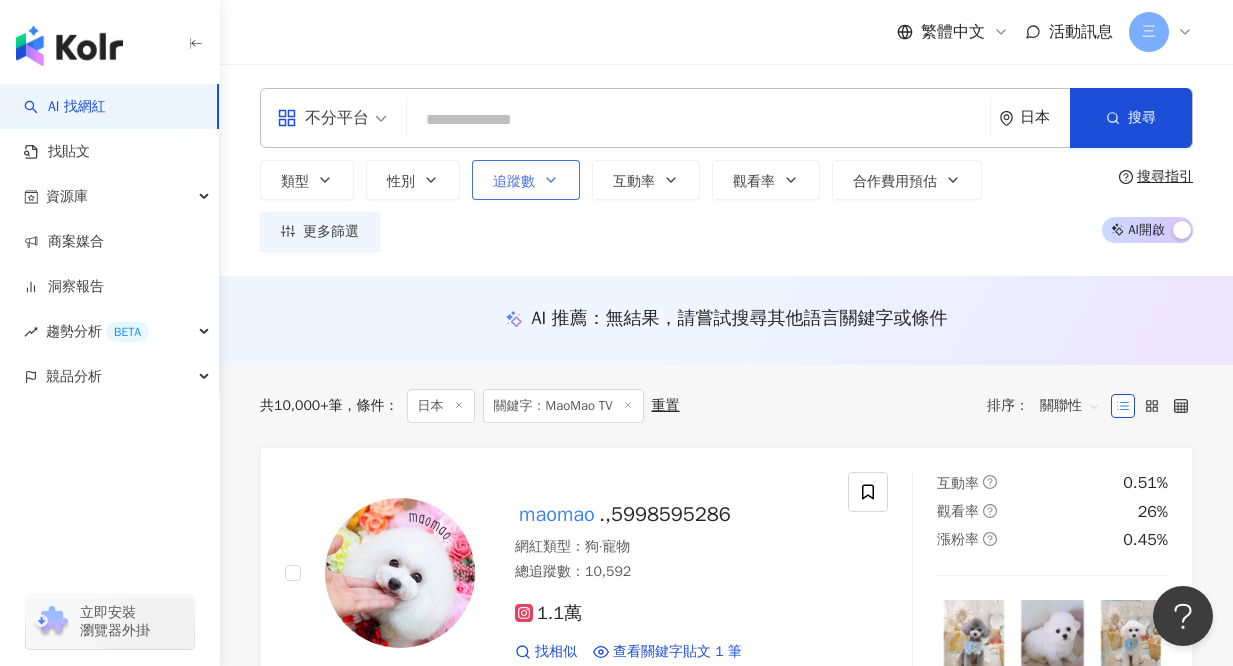 click 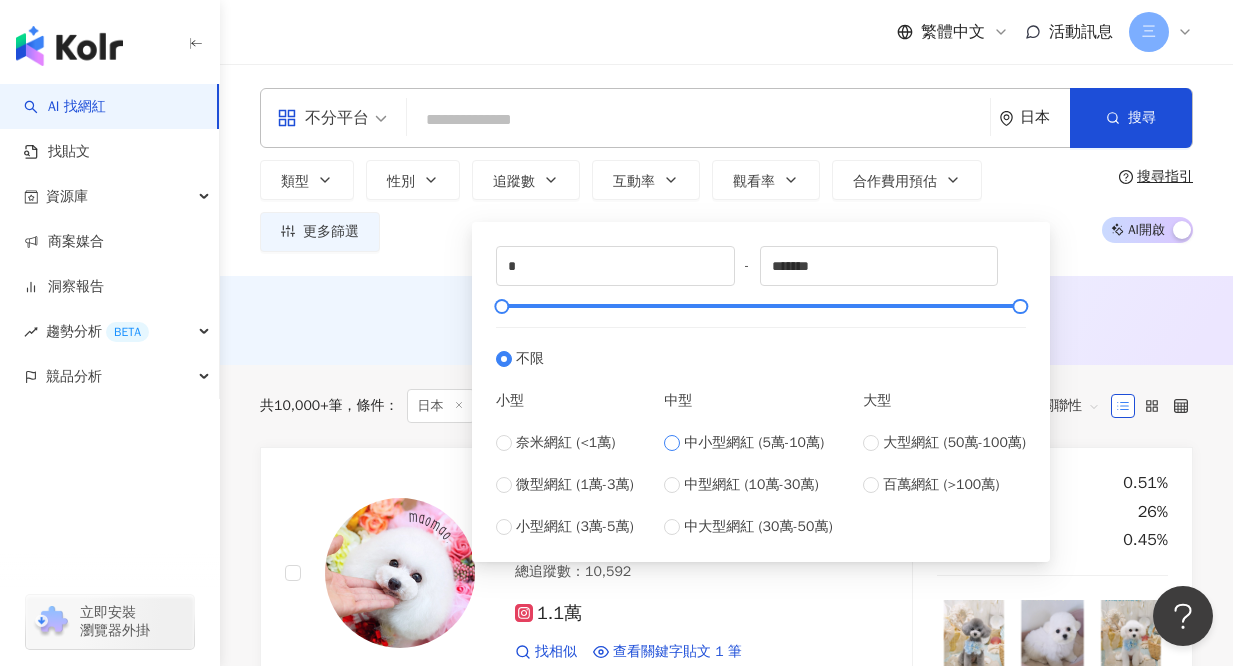 click on "中小型網紅 (5萬-10萬)" at bounding box center (754, 443) 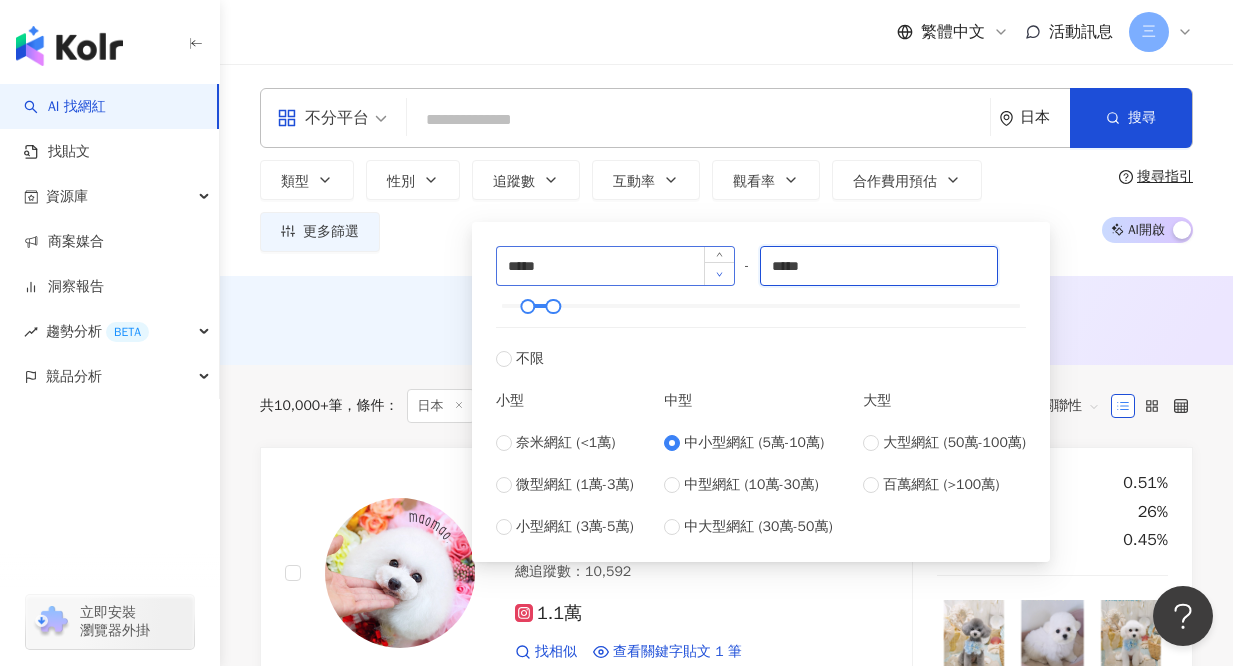 drag, startPoint x: 831, startPoint y: 267, endPoint x: 716, endPoint y: 264, distance: 115.03912 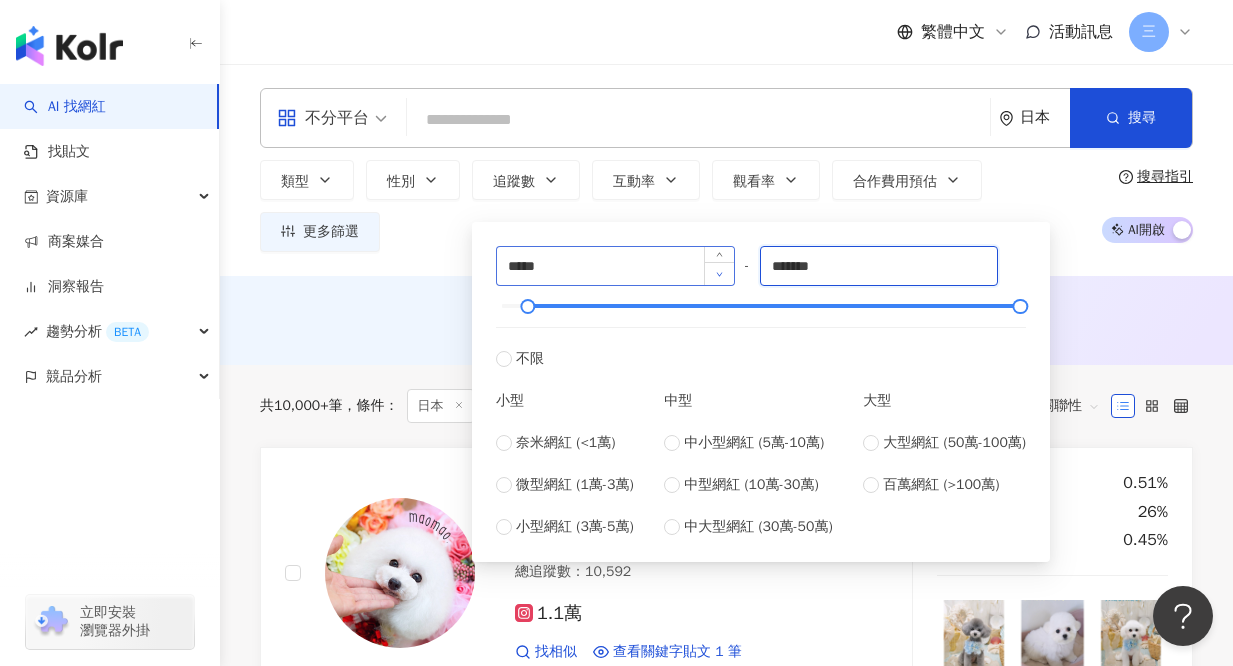 type on "*******" 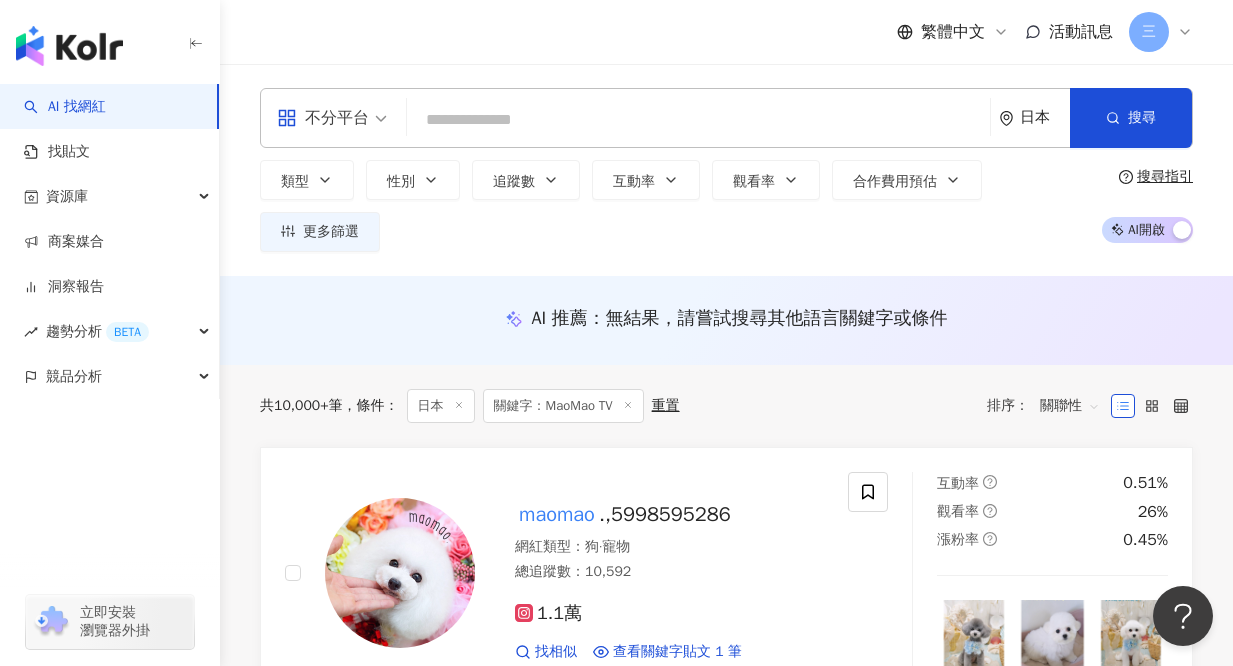 click on "類型 性別 追蹤數 互動率 觀看率 合作費用預估  更多篩選 篩選條件 關於網紅 互動潛力 受眾輪廓 獨家 關於網紅 類型  ( 請選擇您想要的類型 ) 尚未選擇任何類型 國家/地區 日本 性別 不限 女 男 其他 語言     請選擇或搜尋 追蹤數 *  -  ******* 不限 小型 奈米網紅 (<1萬) 微型網紅 (1萬-3萬) 小型網紅 (3萬-5萬) 中型 中小型網紅 (5萬-10萬) 中型網紅 (10萬-30萬) 中大型網紅 (30萬-50萬) 大型 大型網紅 (50萬-100萬) 百萬網紅 (>100萬) 合作費用預估 不限 限制金額 $ *  -  $ ******* 幣別 : 新台幣 TWD 清除所有篩選 顯示結果 不限 女 男 其他 *****  -  ******* 不限 小型 奈米網紅 (<1萬) 微型網紅 (1萬-3萬) 小型網紅 (3萬-5萬) 中型 中小型網紅 (5萬-10萬) 中型網紅 (10萬-30萬) 中大型網紅 (30萬-50萬) 大型 大型網紅 (50萬-100萬) 百萬網紅 (>100萬) %  -  % 不限 5% 以下 5%~20% 20% 以上 %  -  % 不限 10% 以下 10%~50%" at bounding box center (673, 206) 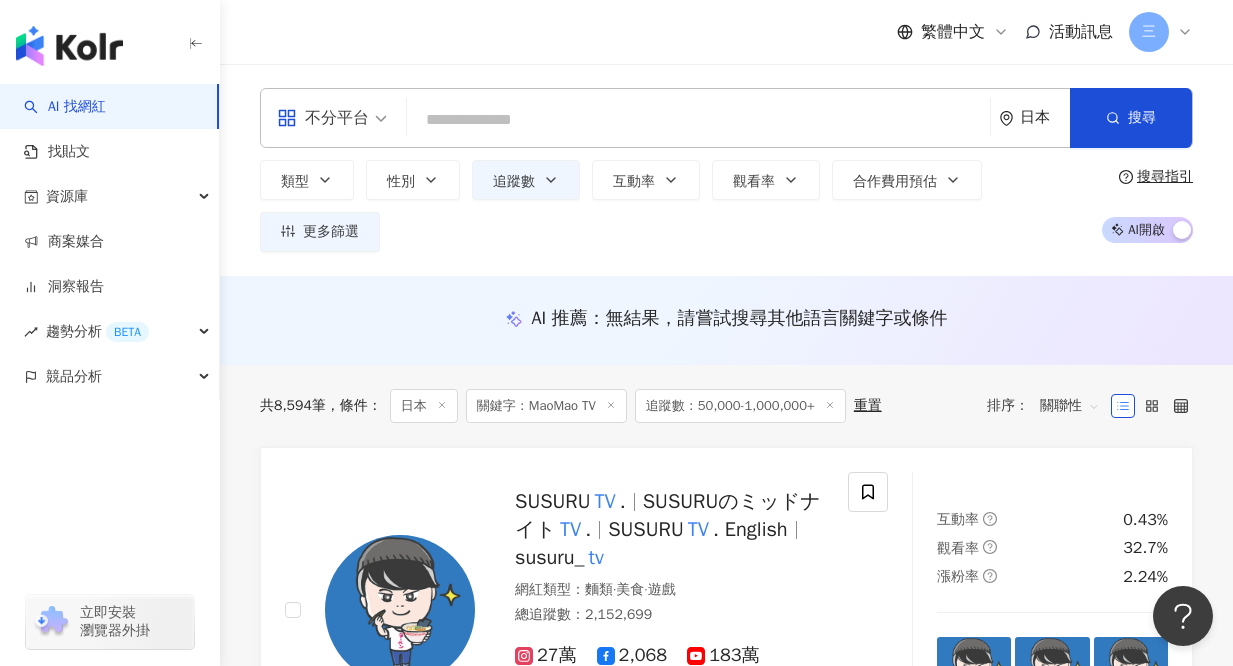 click on "不分平台" at bounding box center (332, 118) 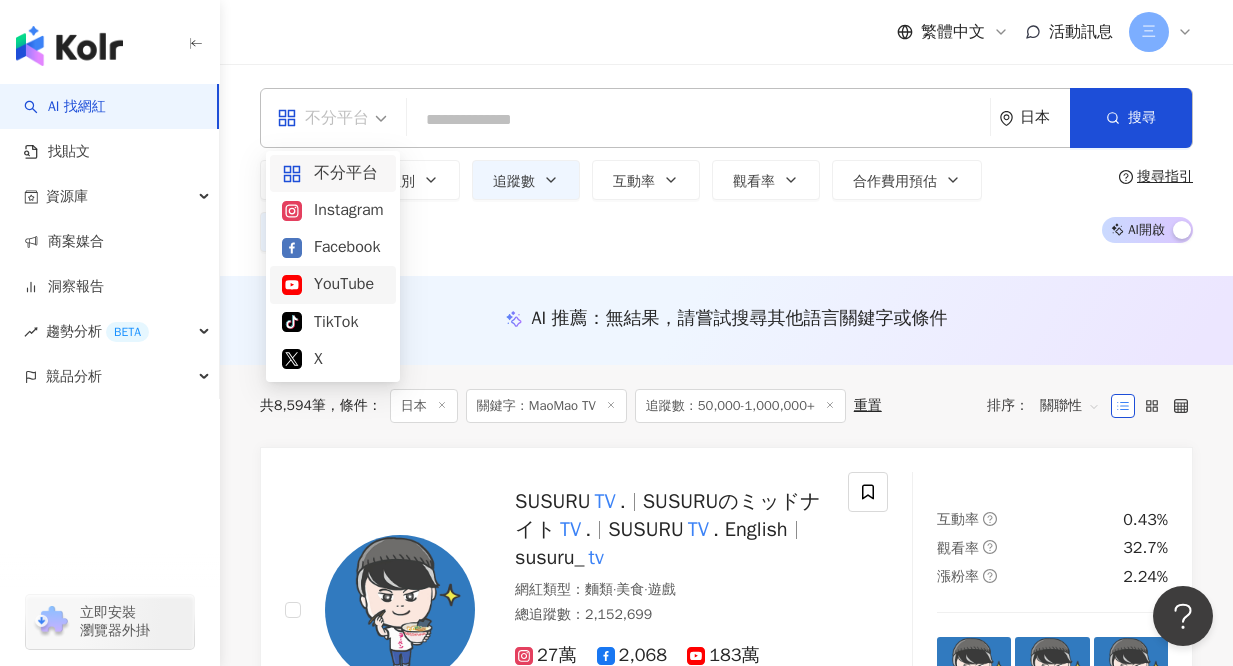 click on "YouTube" at bounding box center (333, 284) 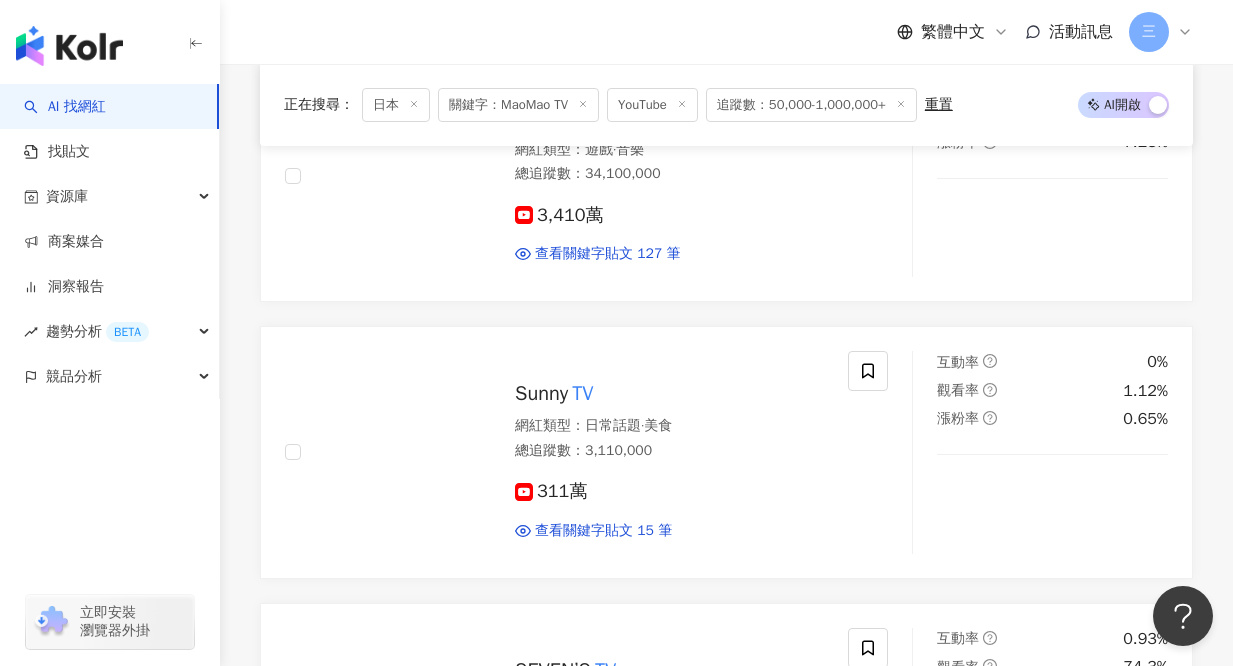 scroll, scrollTop: 2135, scrollLeft: 0, axis: vertical 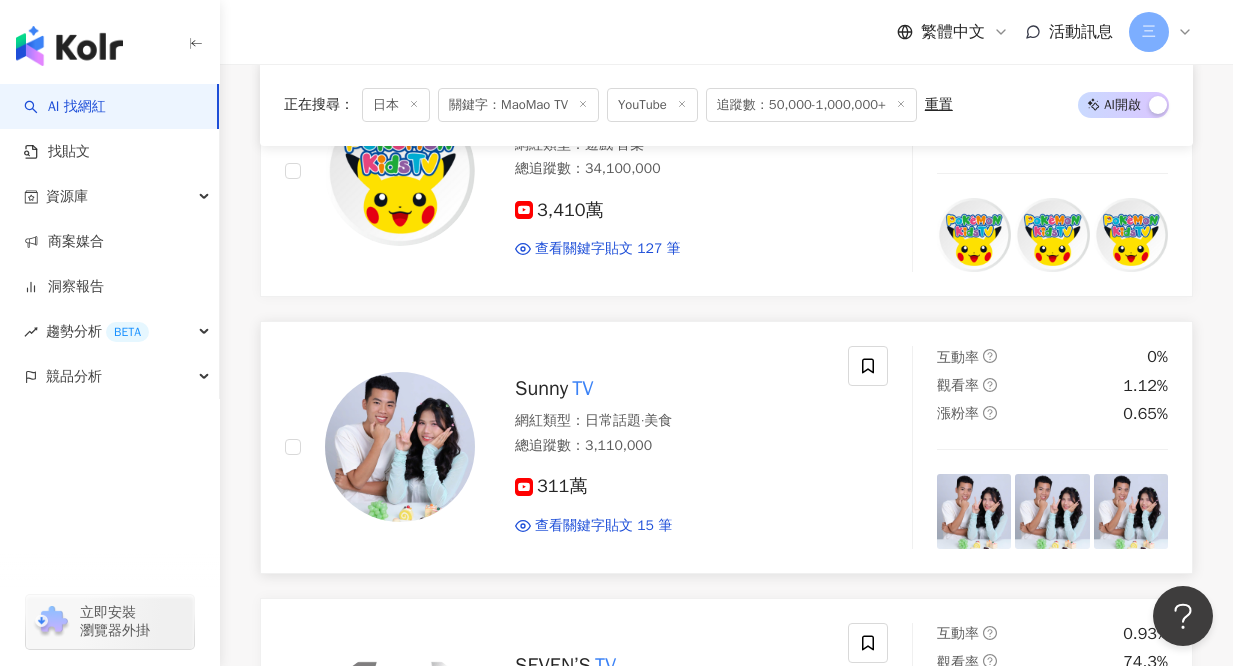 click at bounding box center (400, 447) 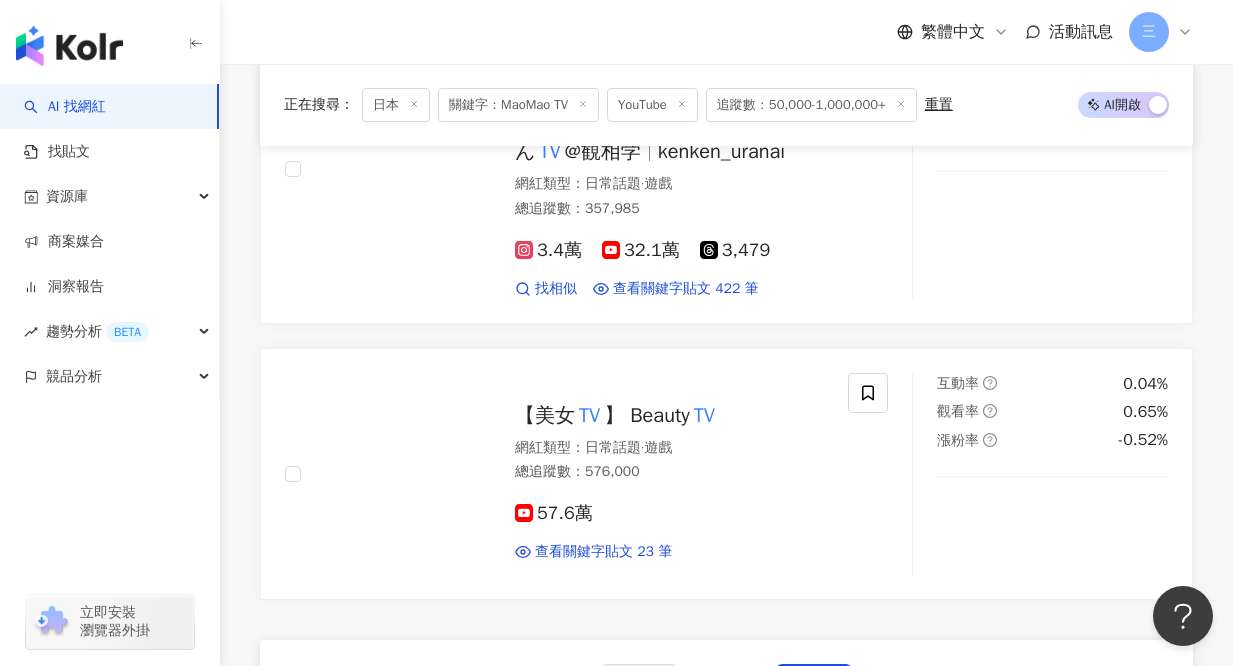 scroll, scrollTop: 3278, scrollLeft: 0, axis: vertical 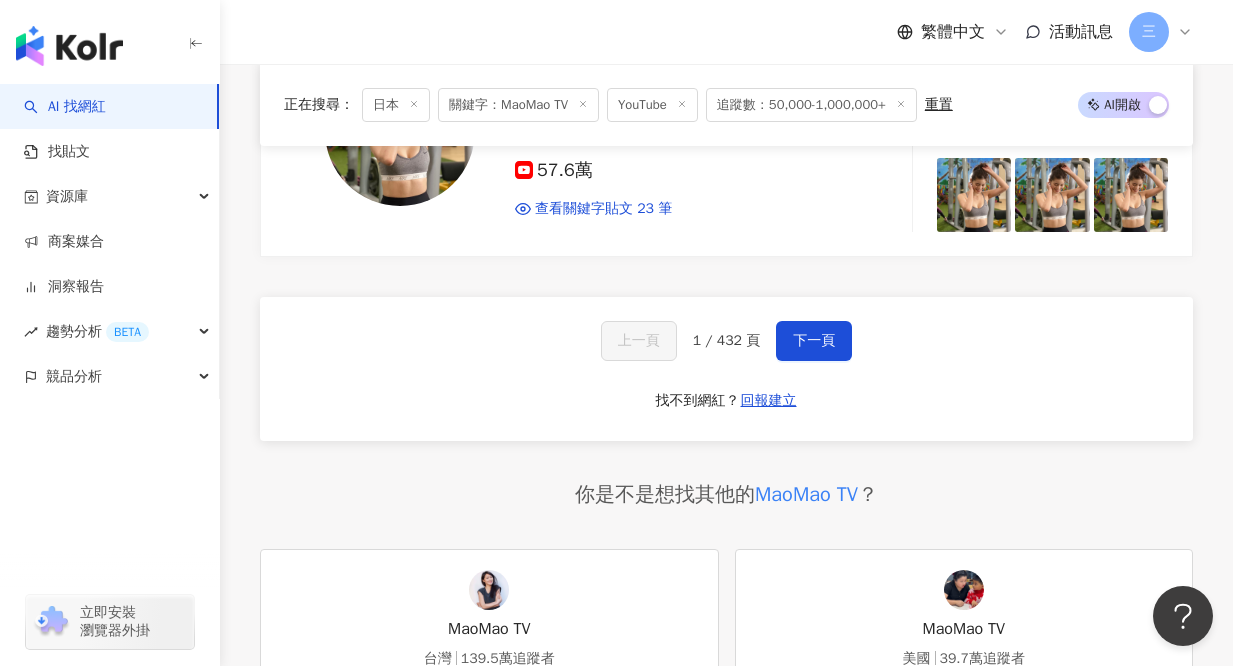 click on "上一頁 1 / 432 頁 下一頁 找不到網紅？ 回報建立" at bounding box center [726, 369] 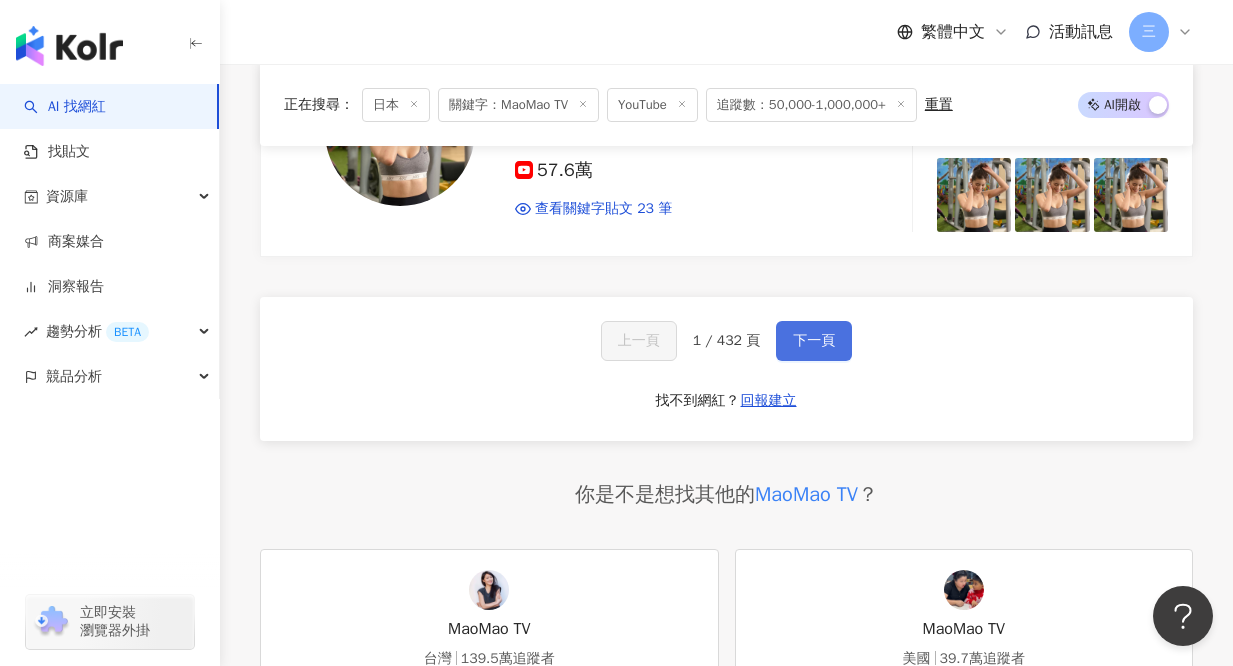 click on "下一頁" at bounding box center [814, 341] 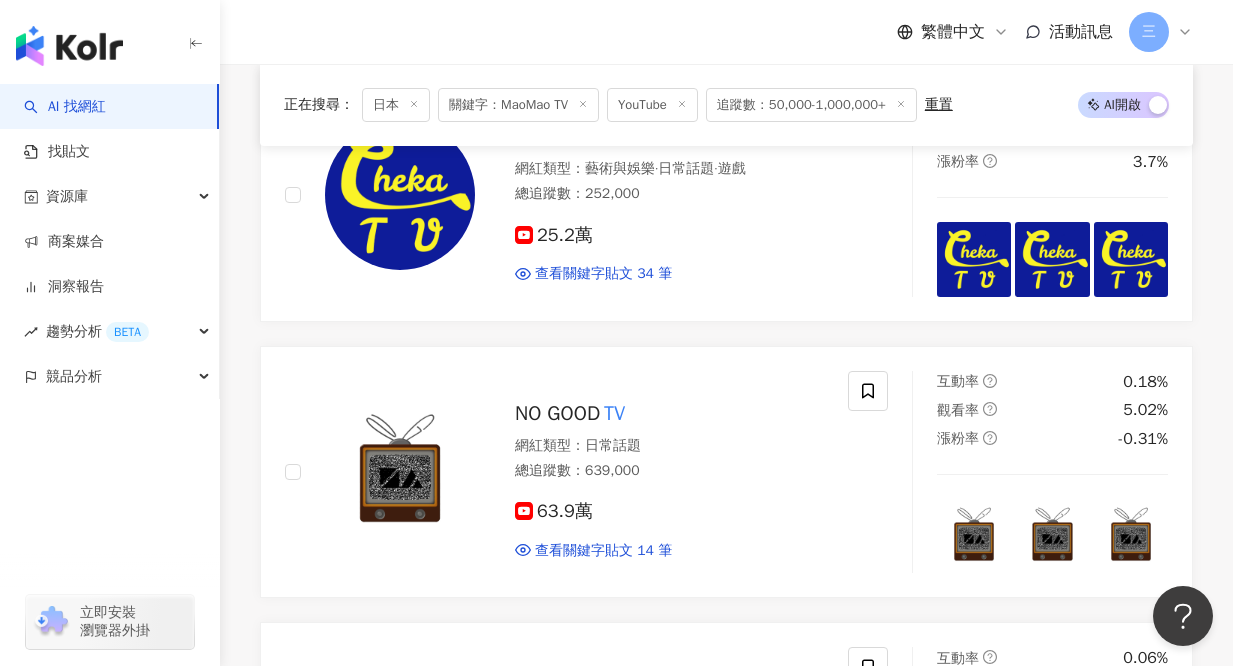 scroll, scrollTop: 0, scrollLeft: 0, axis: both 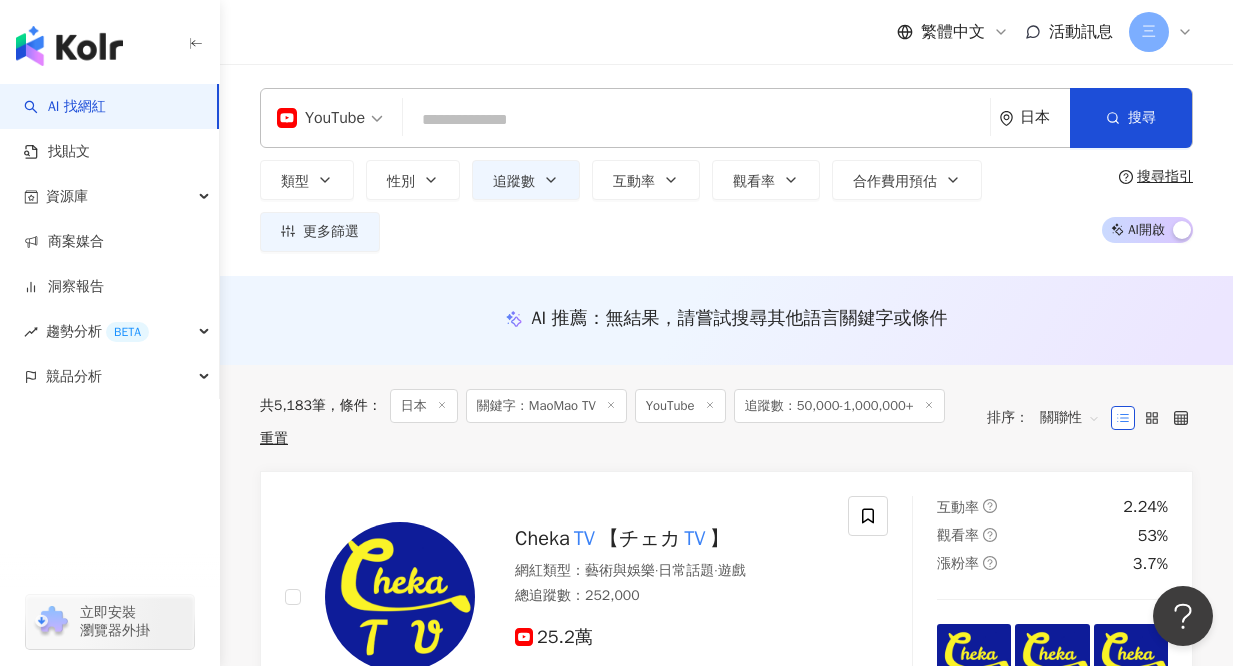 click at bounding box center (696, 120) 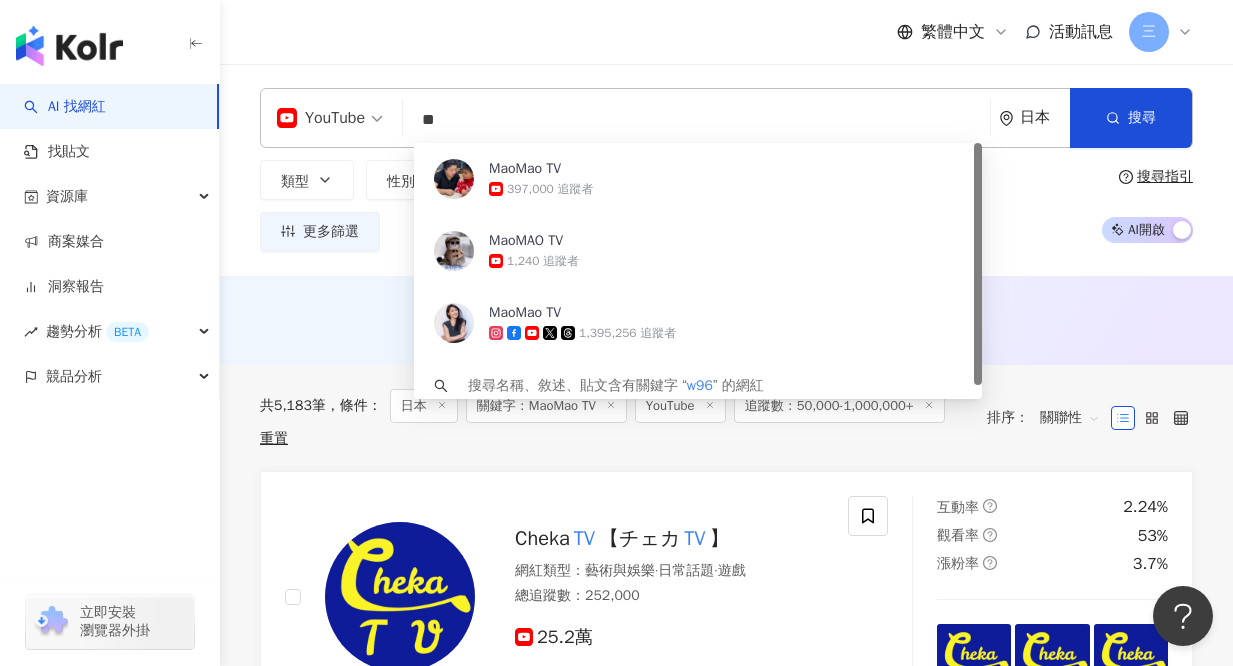 type on "*" 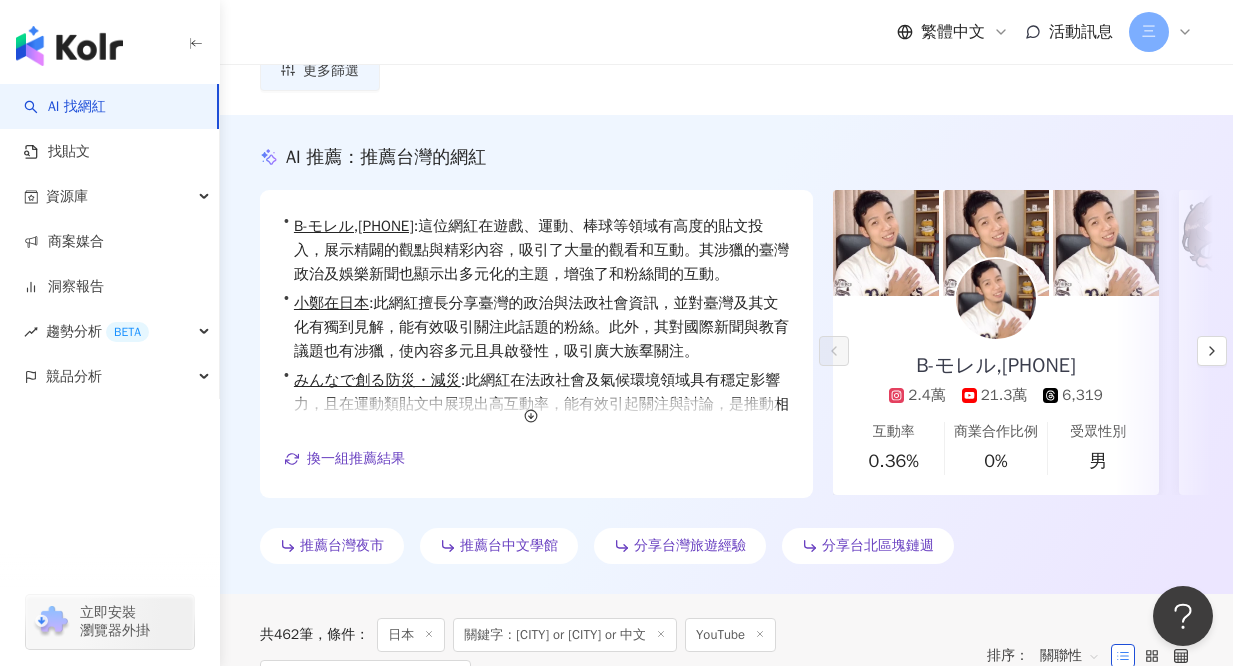scroll, scrollTop: 246, scrollLeft: 0, axis: vertical 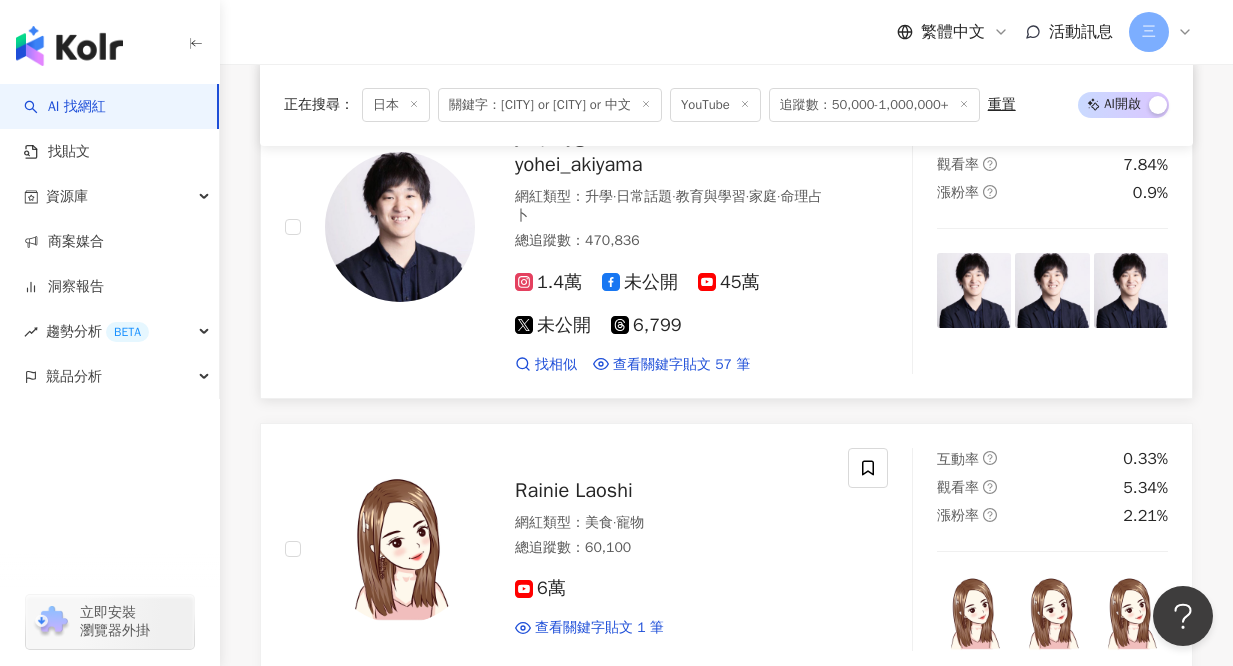 type on "**********" 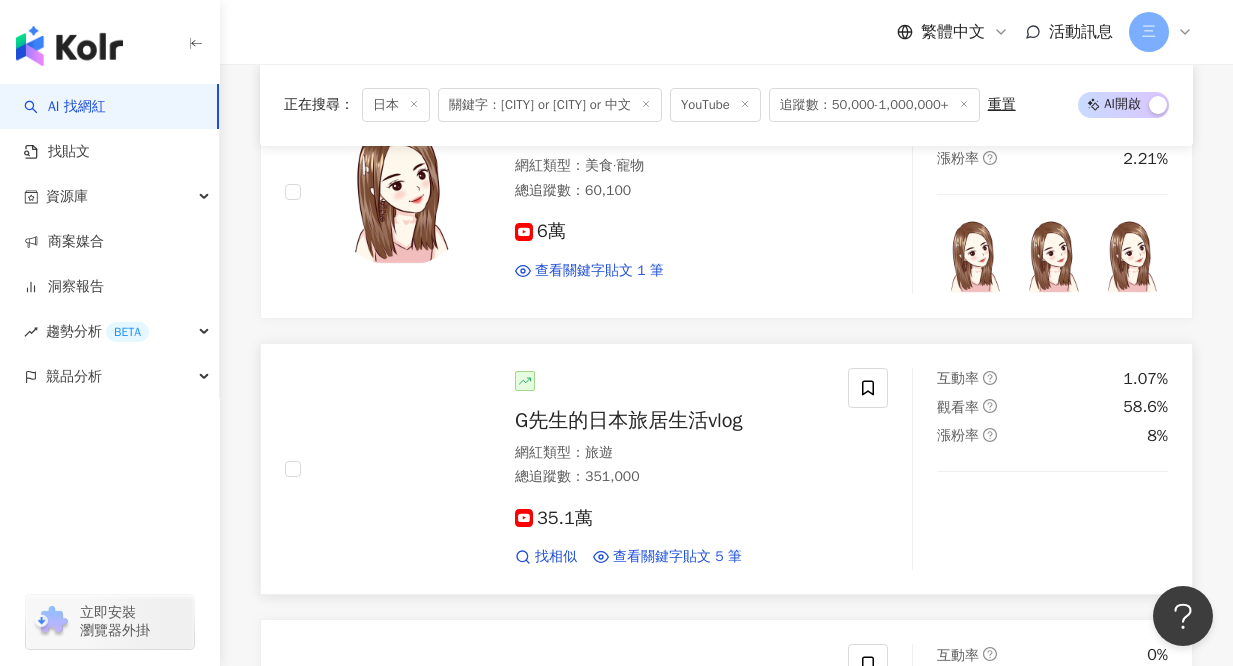 scroll, scrollTop: 1123, scrollLeft: 0, axis: vertical 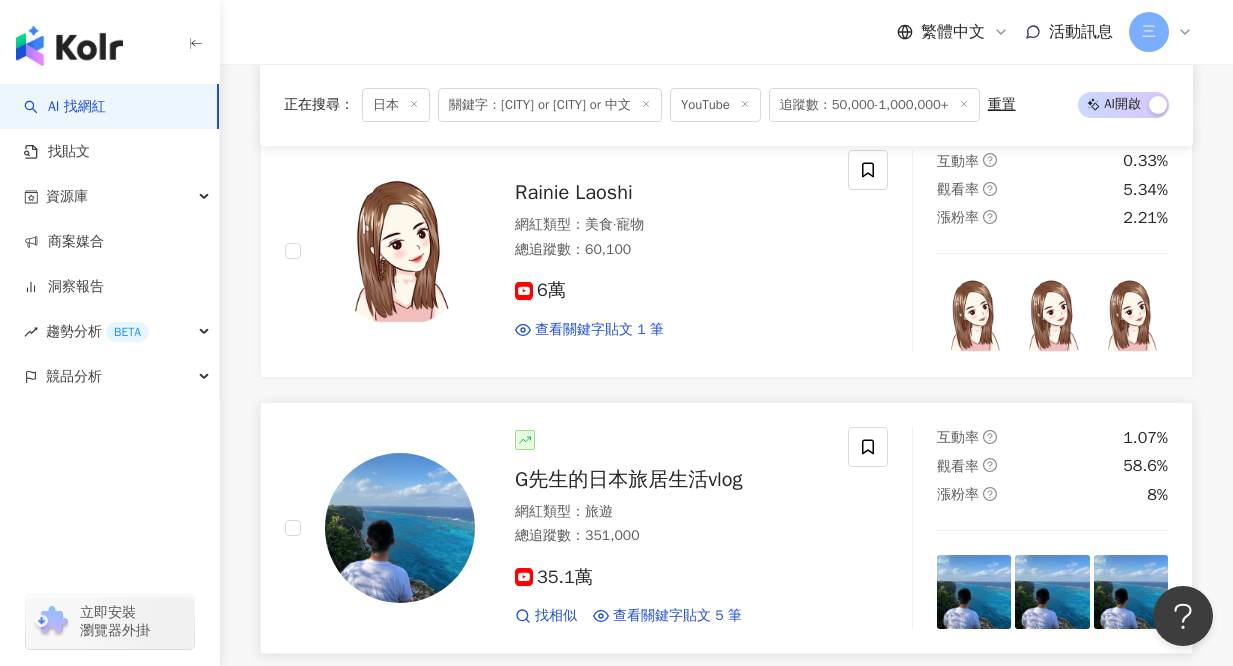 click at bounding box center [400, 528] 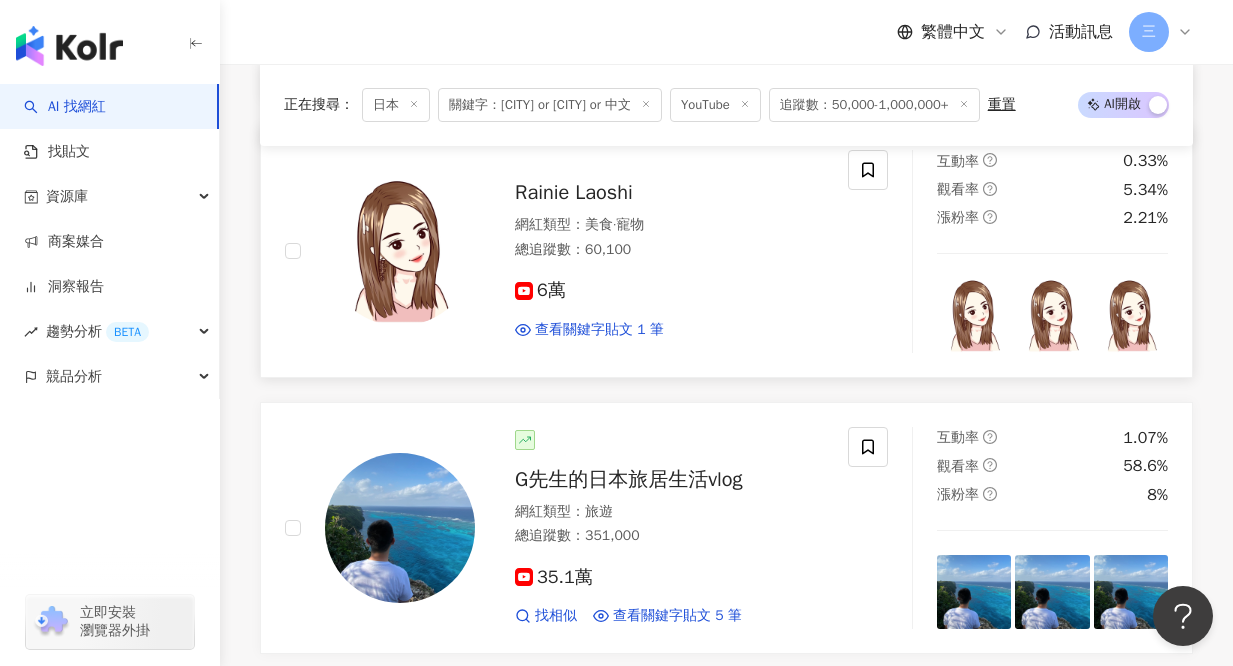 click at bounding box center (400, 251) 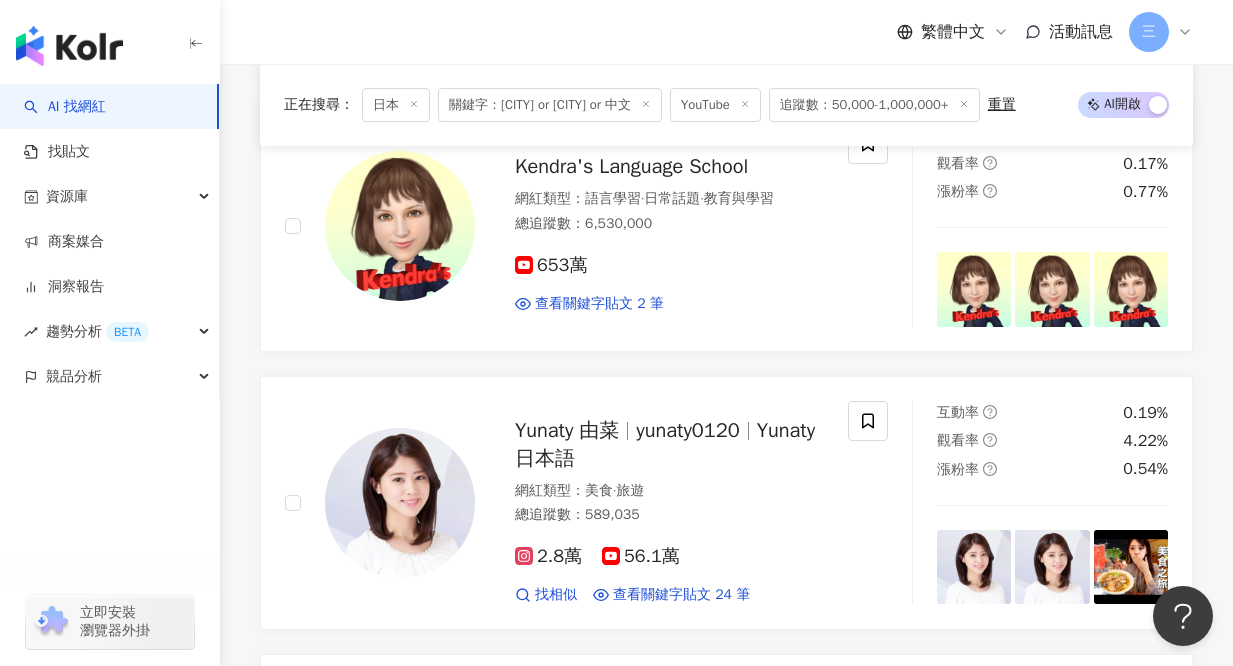 scroll, scrollTop: 1820, scrollLeft: 0, axis: vertical 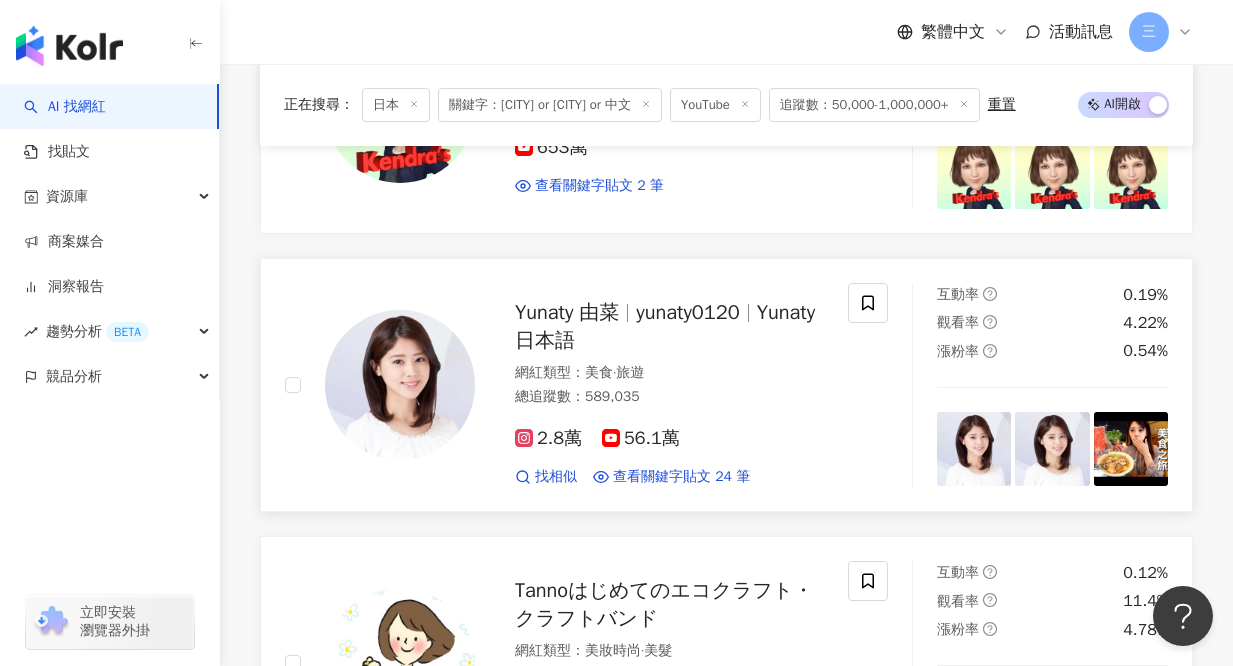 click at bounding box center [400, 385] 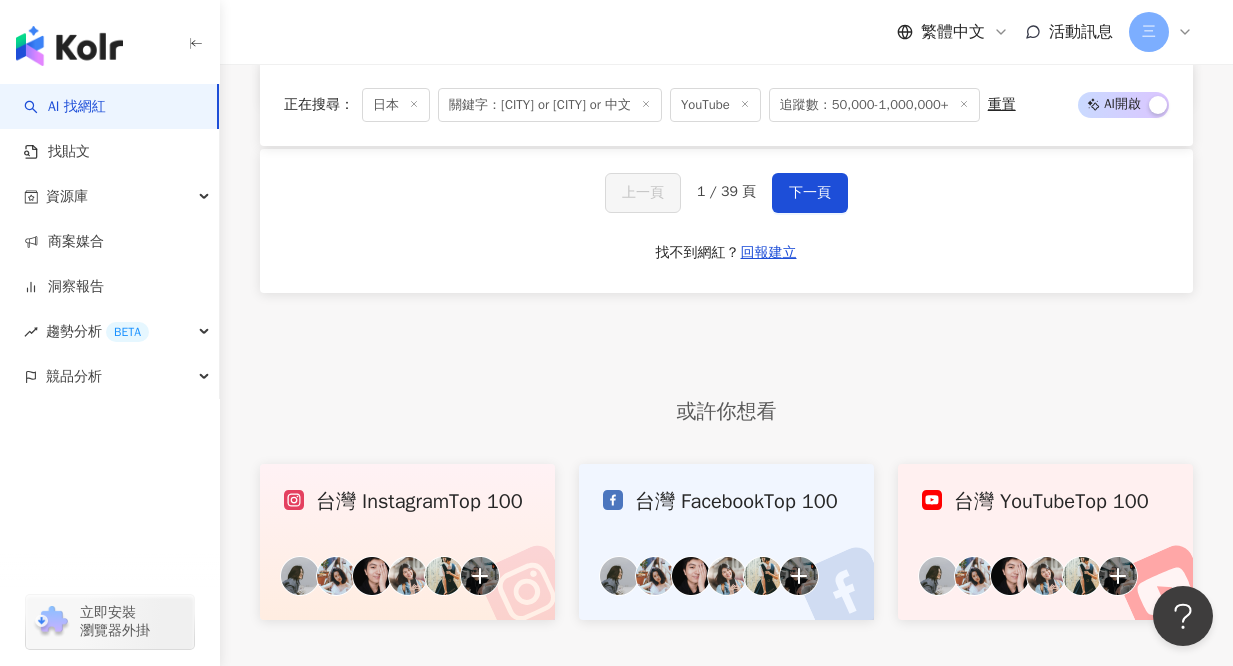 scroll, scrollTop: 4087, scrollLeft: 0, axis: vertical 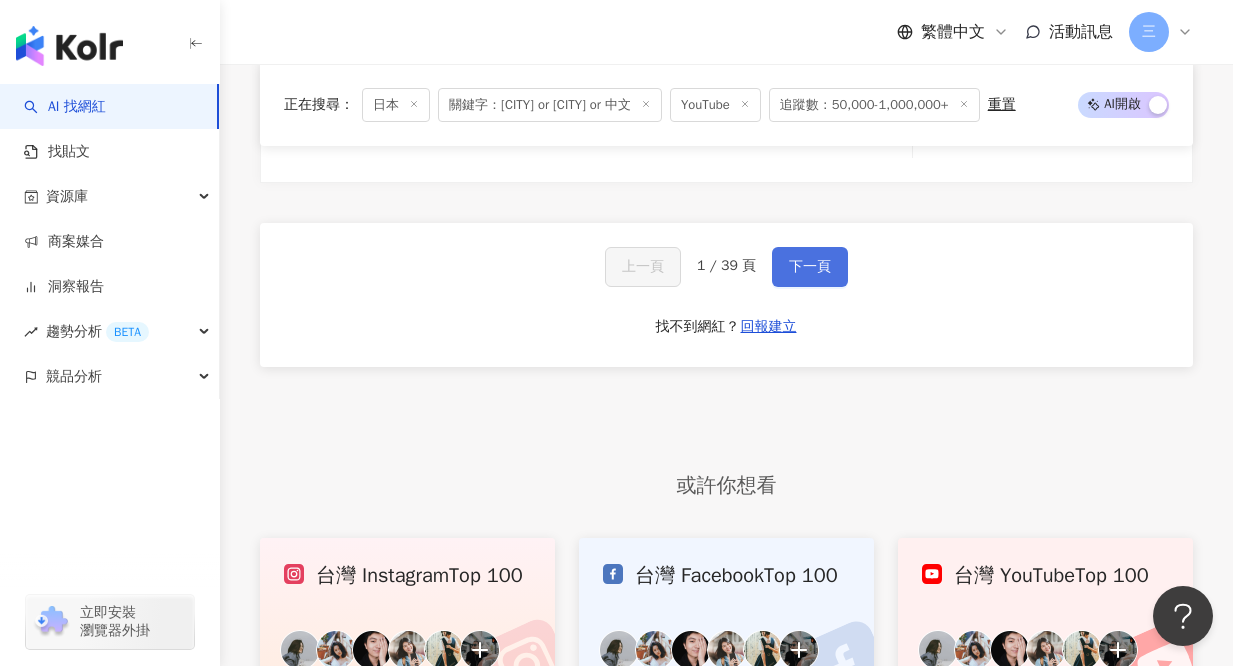 click on "下一頁" at bounding box center [810, 267] 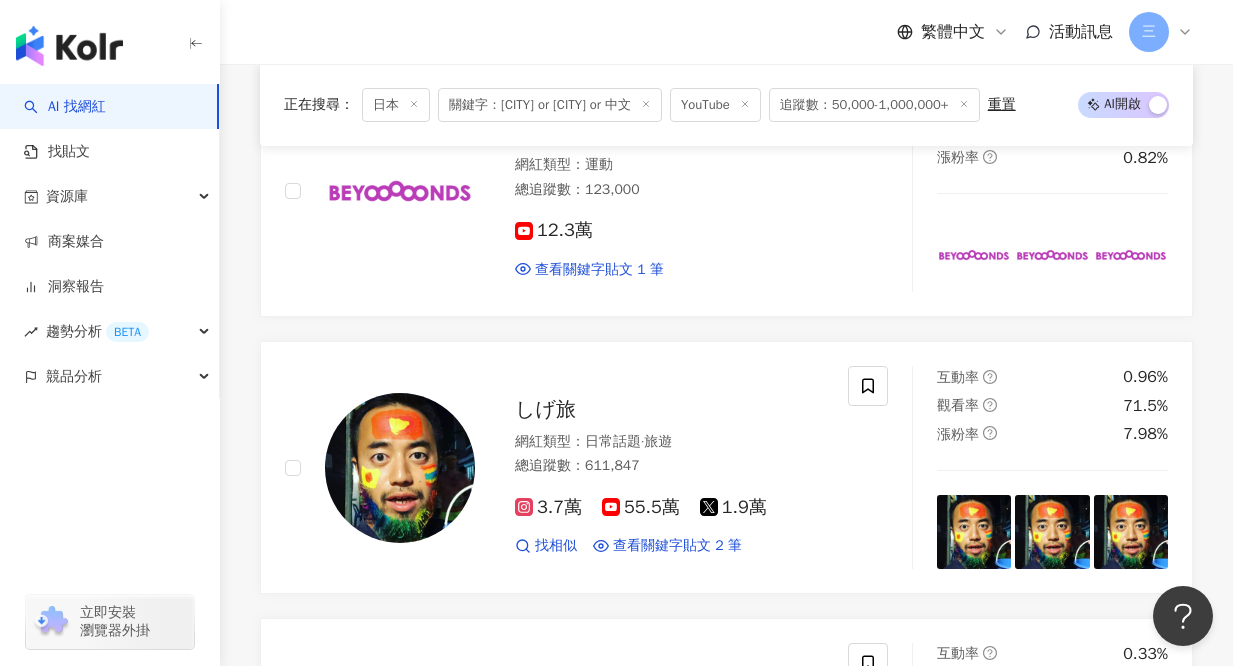 scroll, scrollTop: 0, scrollLeft: 0, axis: both 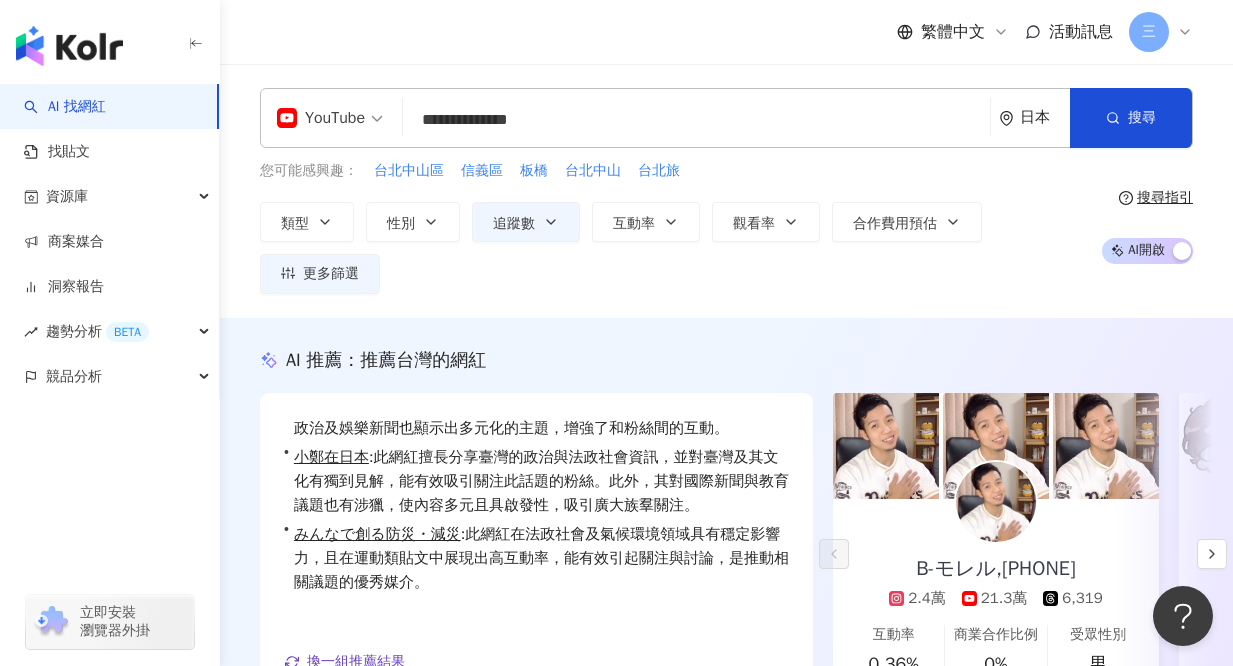 click on "**********" at bounding box center (696, 120) 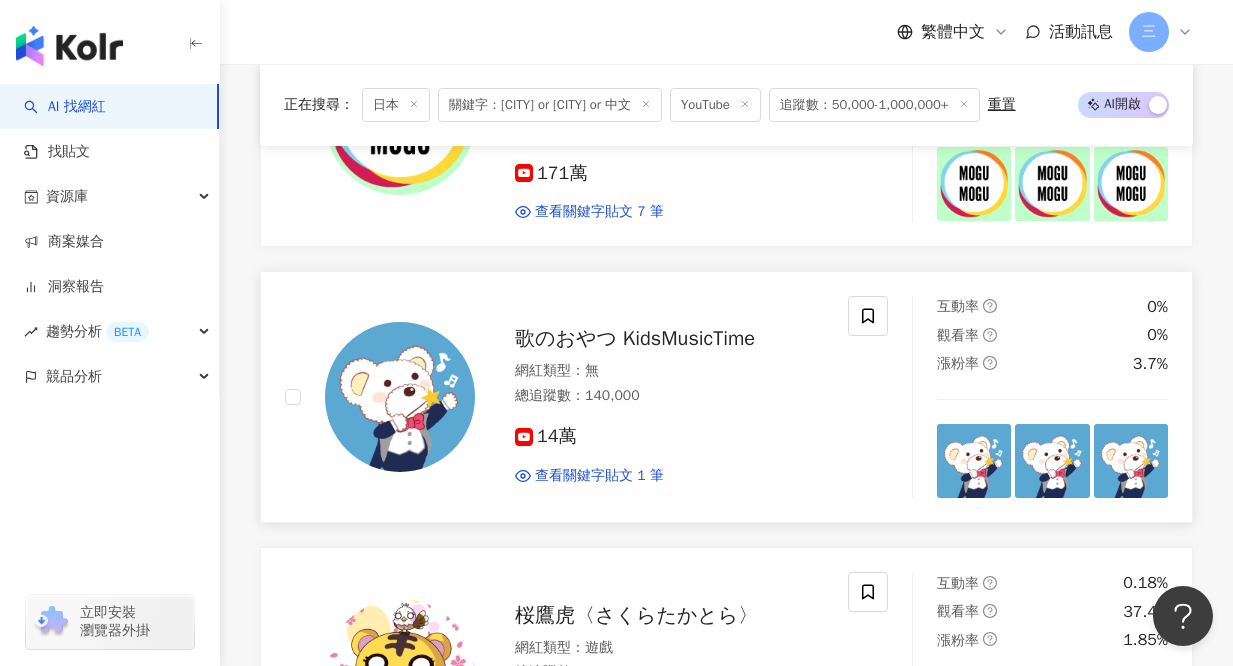 scroll, scrollTop: 3481, scrollLeft: 0, axis: vertical 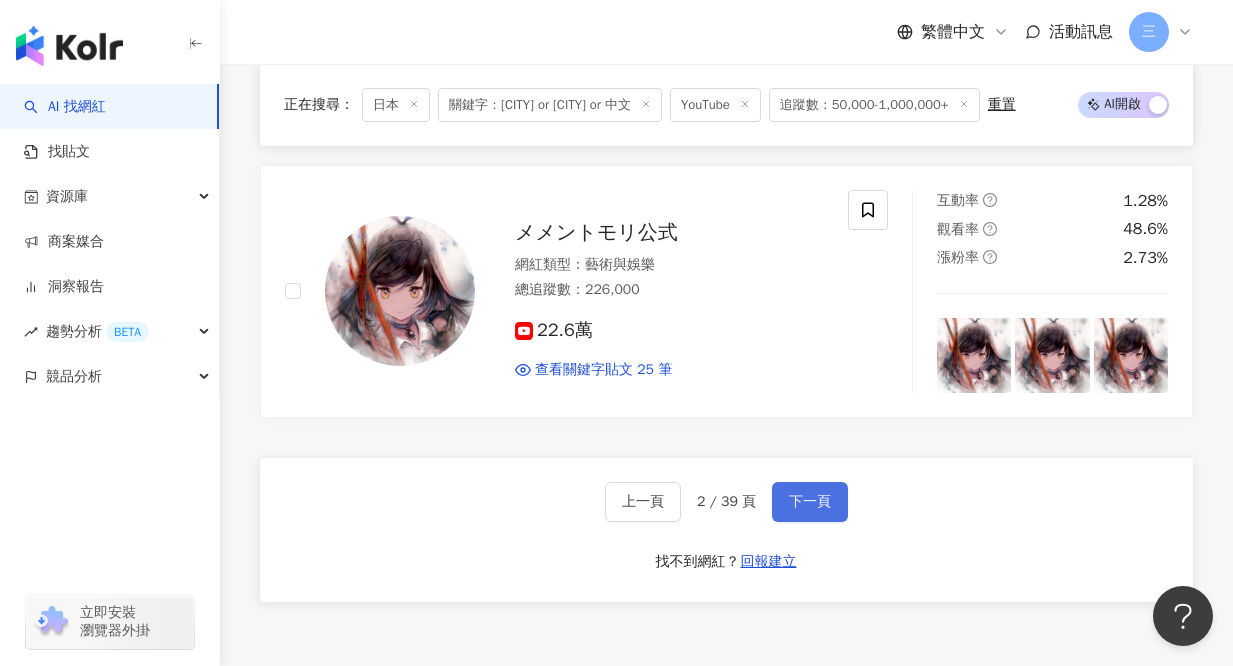 click on "下一頁" at bounding box center [810, 502] 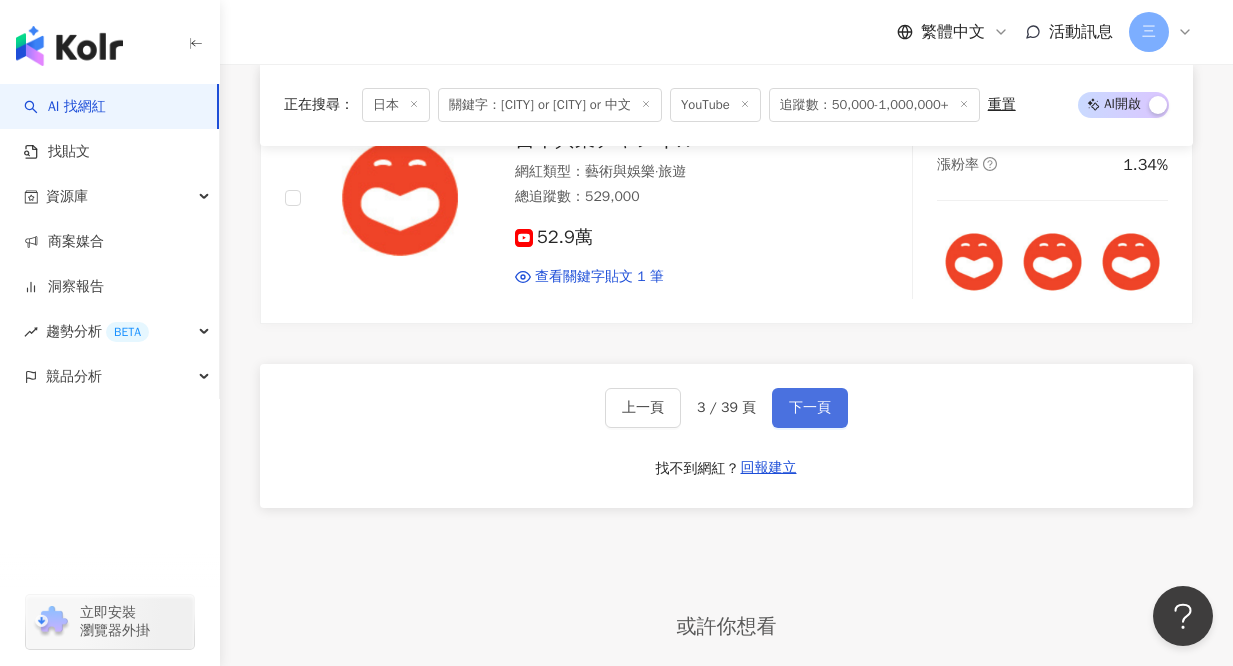 scroll, scrollTop: 3927, scrollLeft: 0, axis: vertical 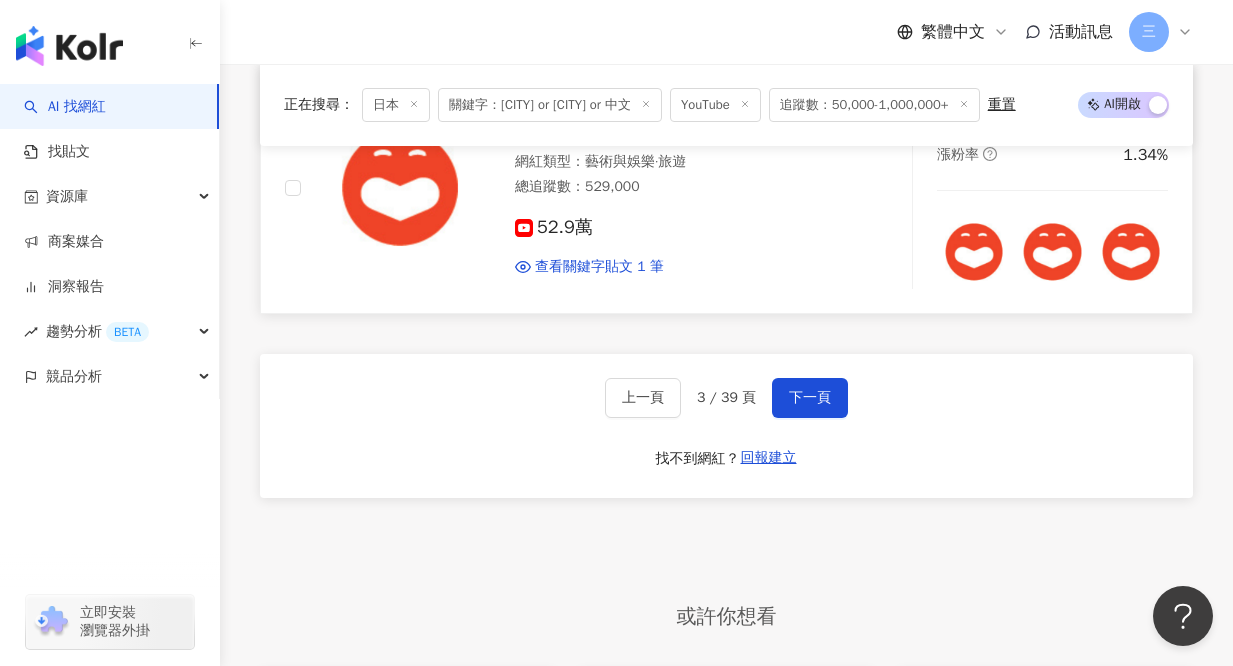 click at bounding box center (400, 188) 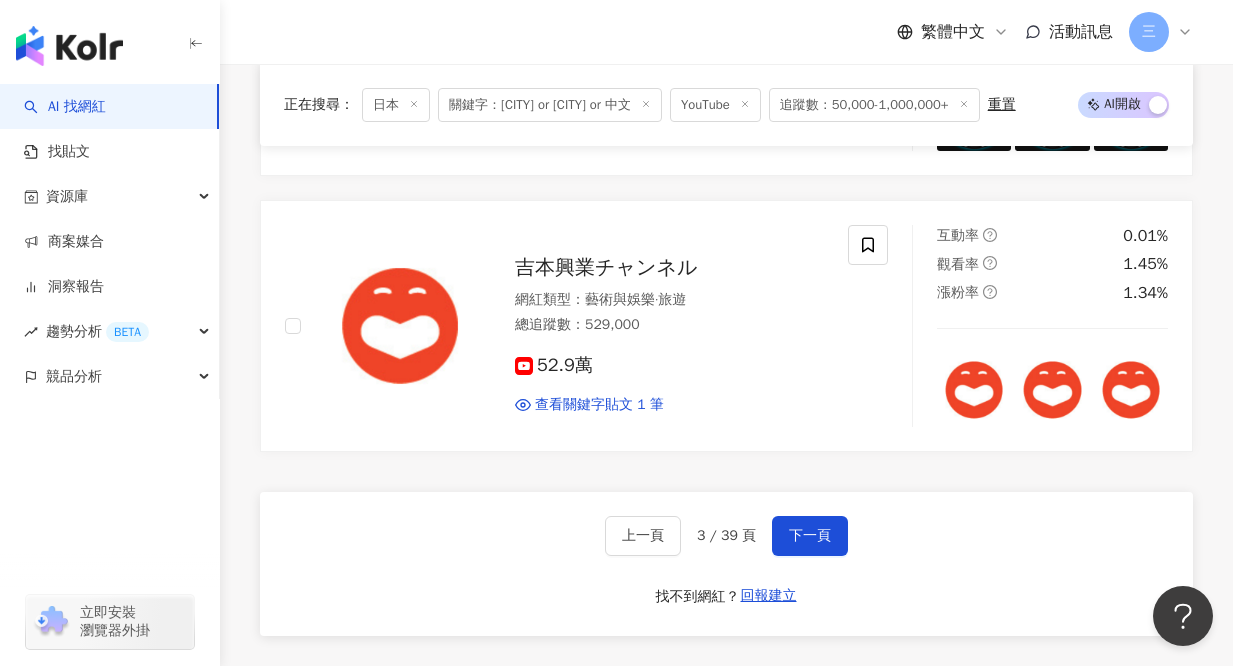 scroll, scrollTop: 3624, scrollLeft: 0, axis: vertical 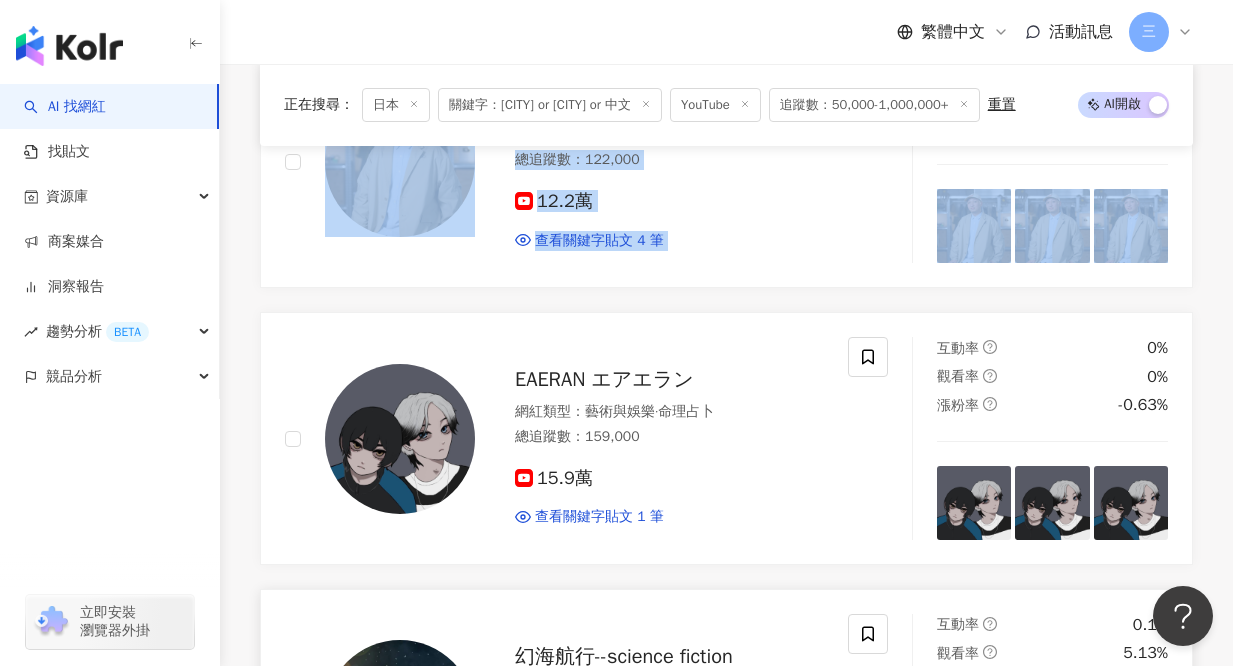 click on "幻海航行--science fiction 網紅類型 ： 藝術與娛樂  ·  遊戲 總追蹤數 ： 109,000 10.9萬 查看關鍵字貼文 1 筆 互動率 0.1% 觀看率 5.13% 漲粉率 0.93%" at bounding box center [726, 715] 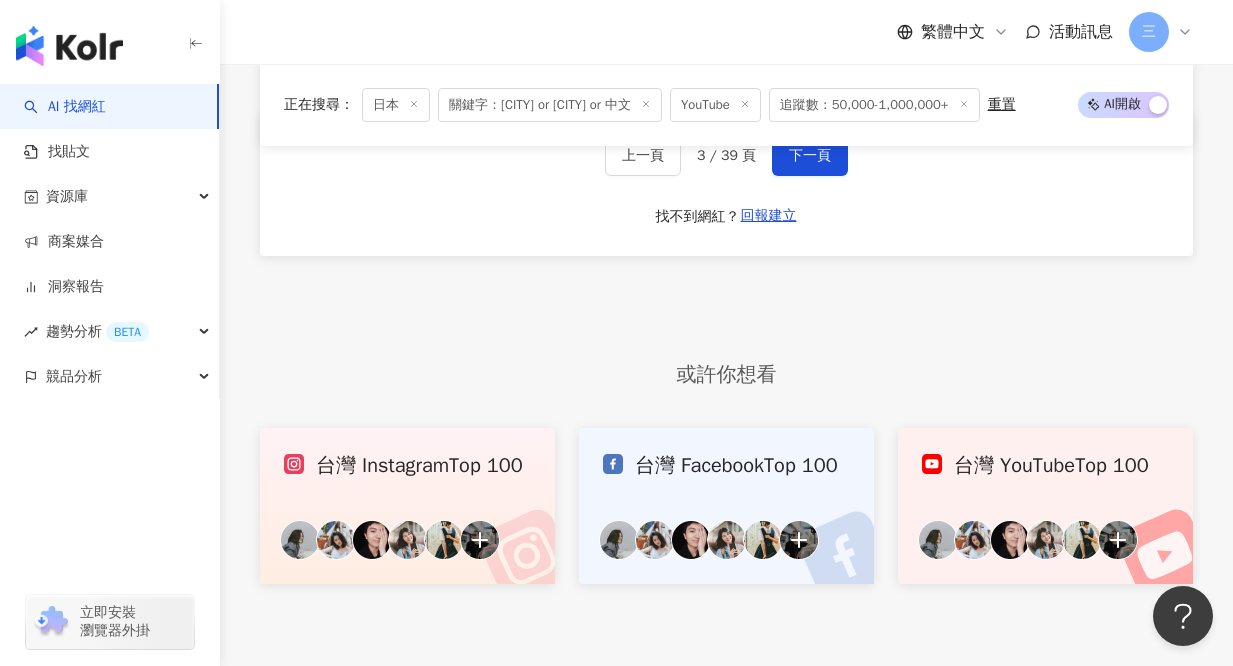 scroll, scrollTop: 4149, scrollLeft: 0, axis: vertical 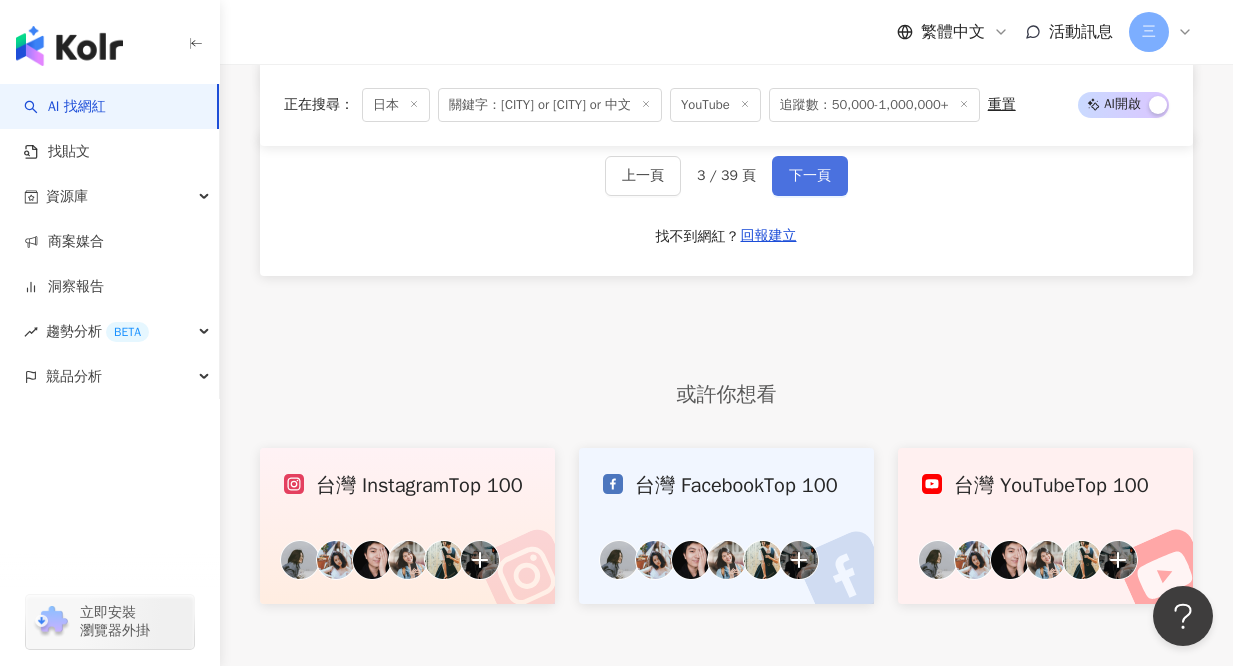 click on "下一頁" at bounding box center (810, 176) 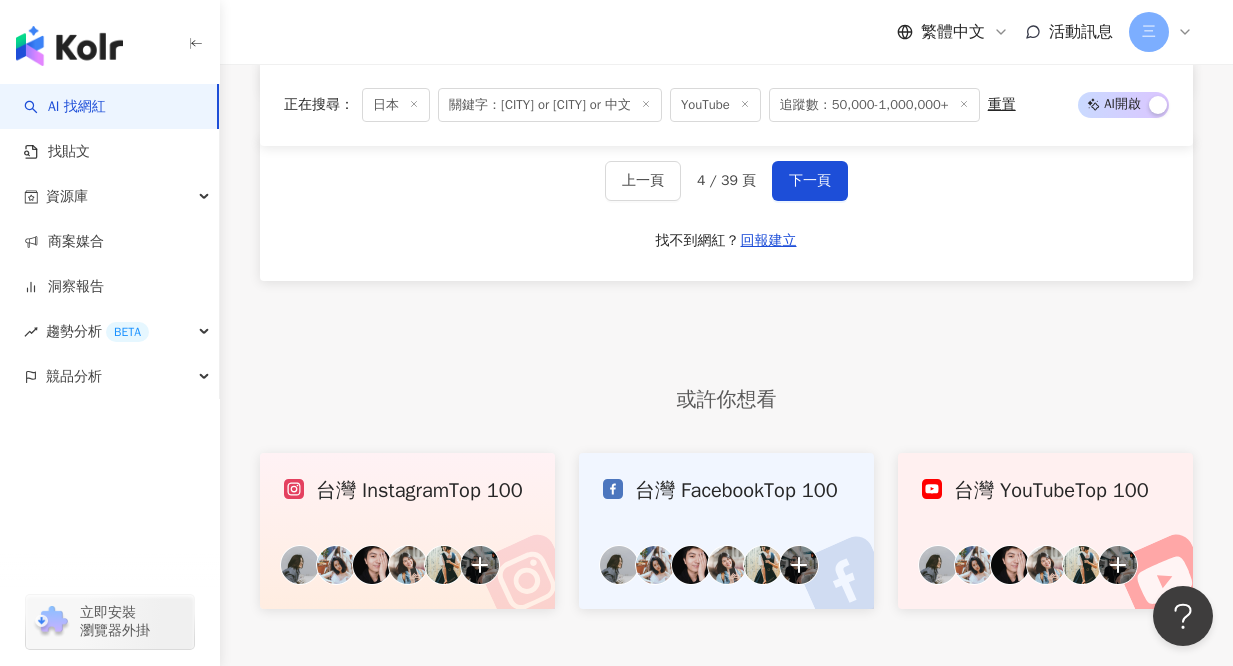 scroll, scrollTop: 3795, scrollLeft: 0, axis: vertical 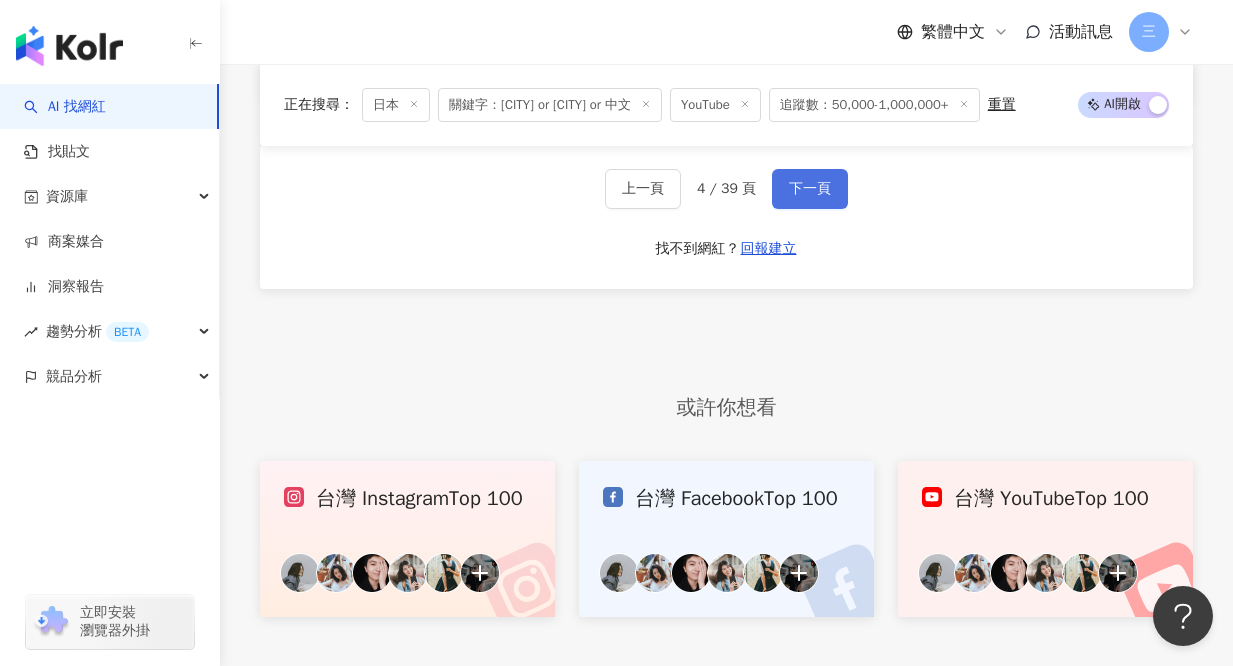 click on "下一頁" at bounding box center [810, 189] 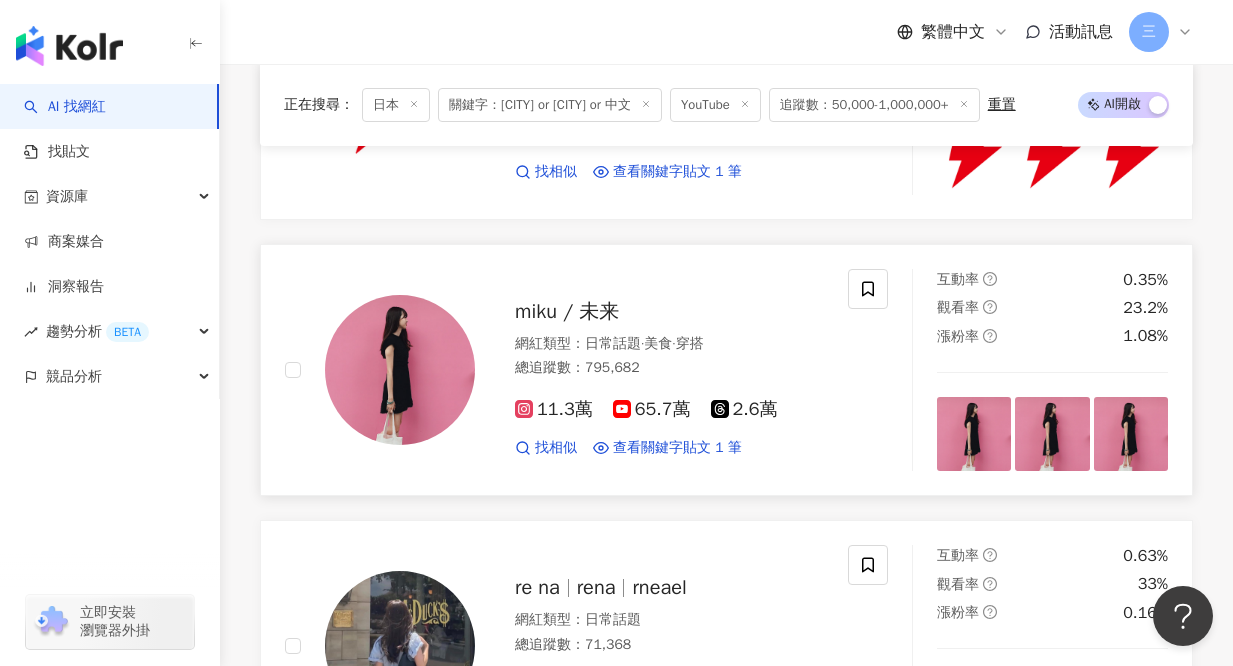 scroll, scrollTop: 1473, scrollLeft: 0, axis: vertical 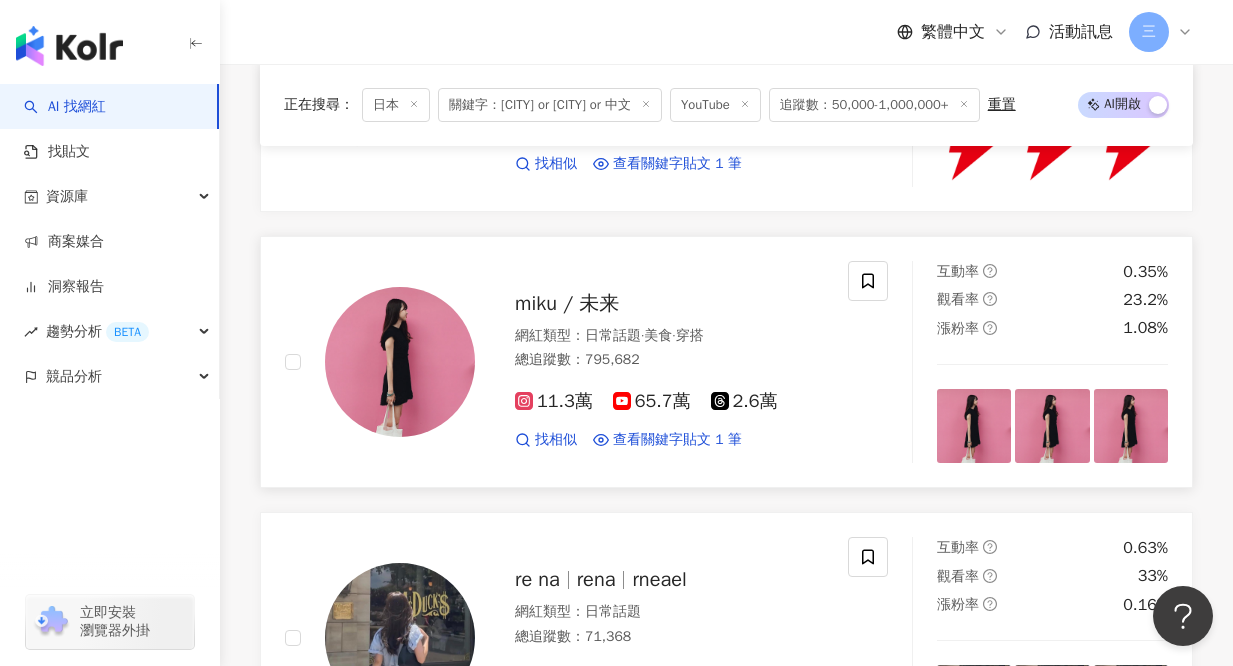 click on "miku / 未来" at bounding box center (567, 303) 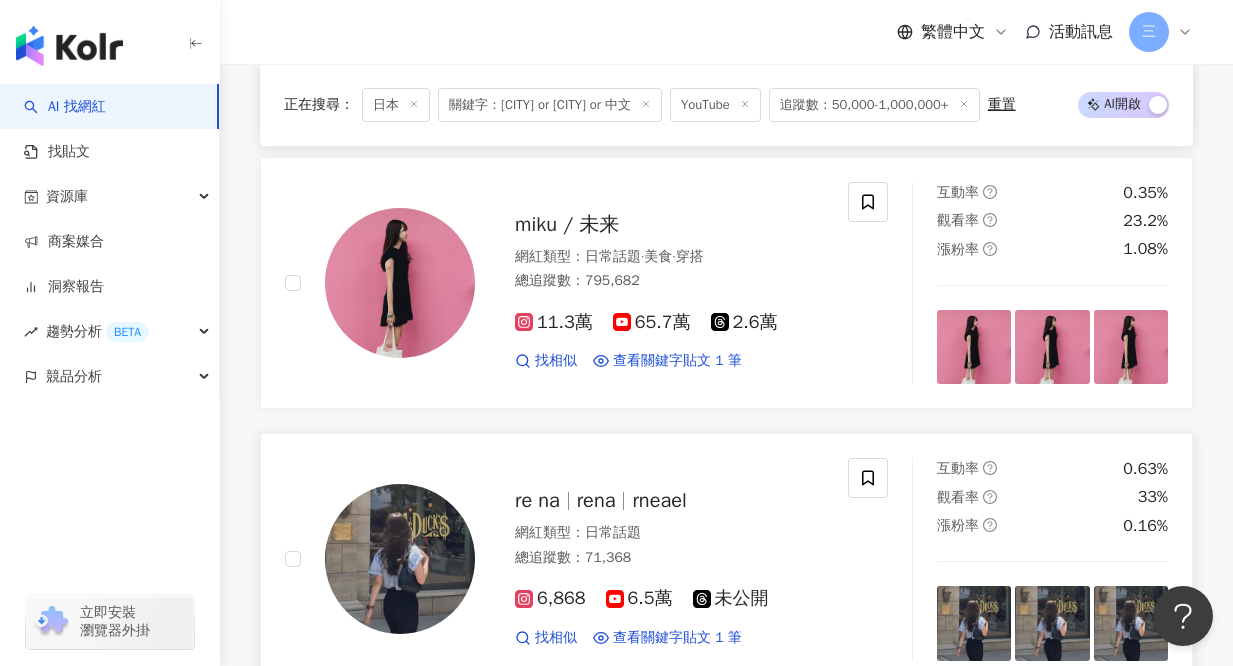 scroll, scrollTop: 1284, scrollLeft: 0, axis: vertical 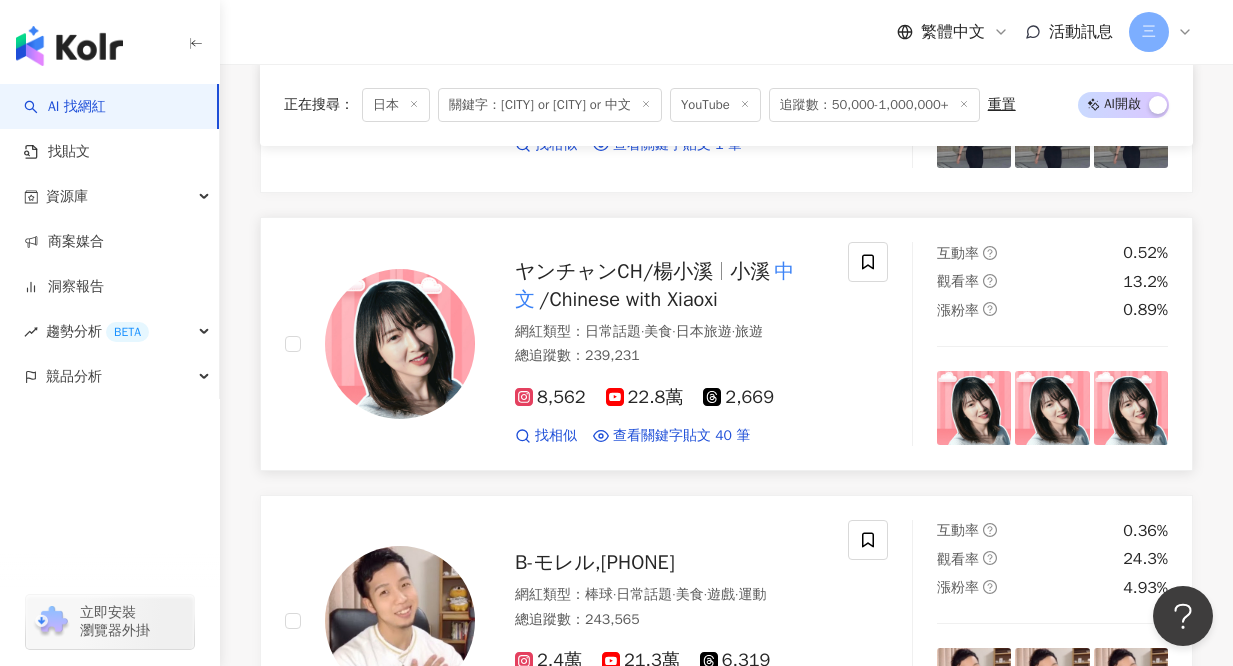 click on "ヤンチャンCH/楊小溪" at bounding box center [614, 271] 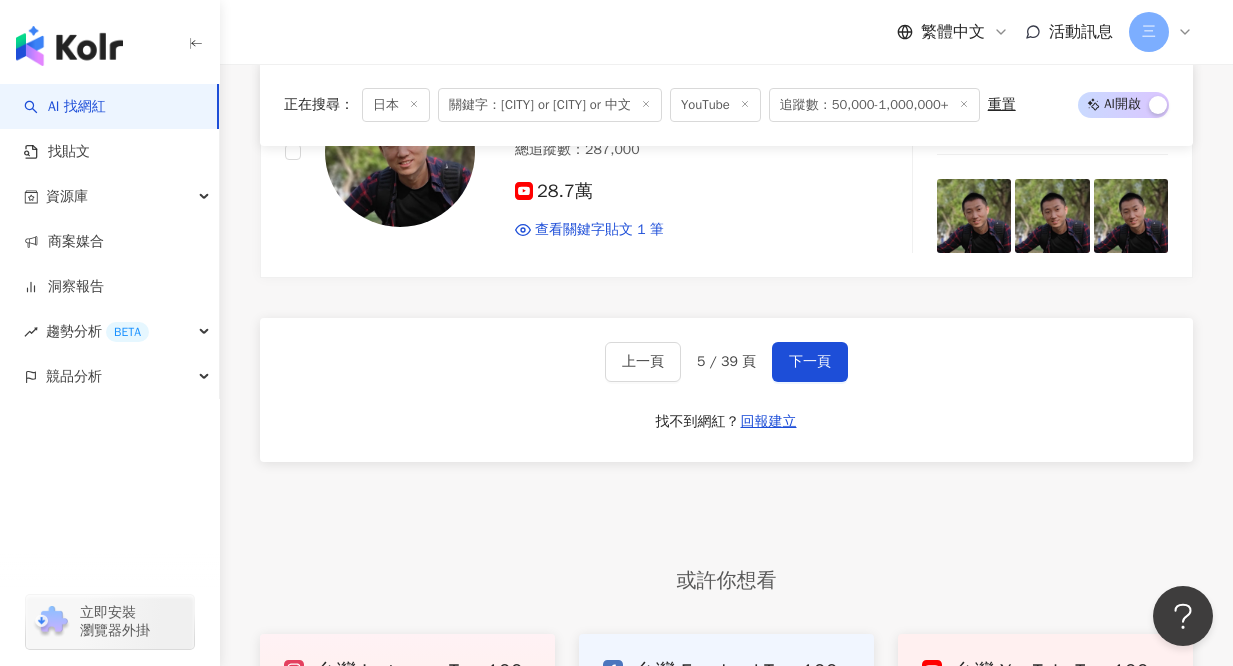 scroll, scrollTop: 3928, scrollLeft: 0, axis: vertical 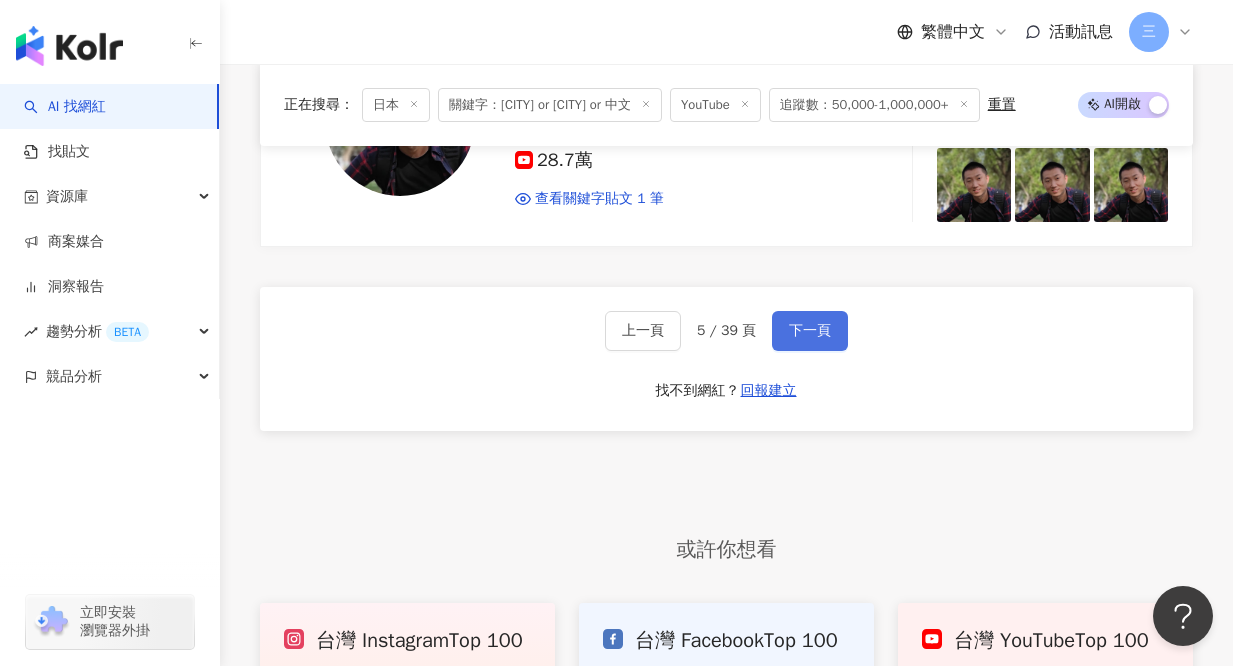 click on "下一頁" at bounding box center [810, 331] 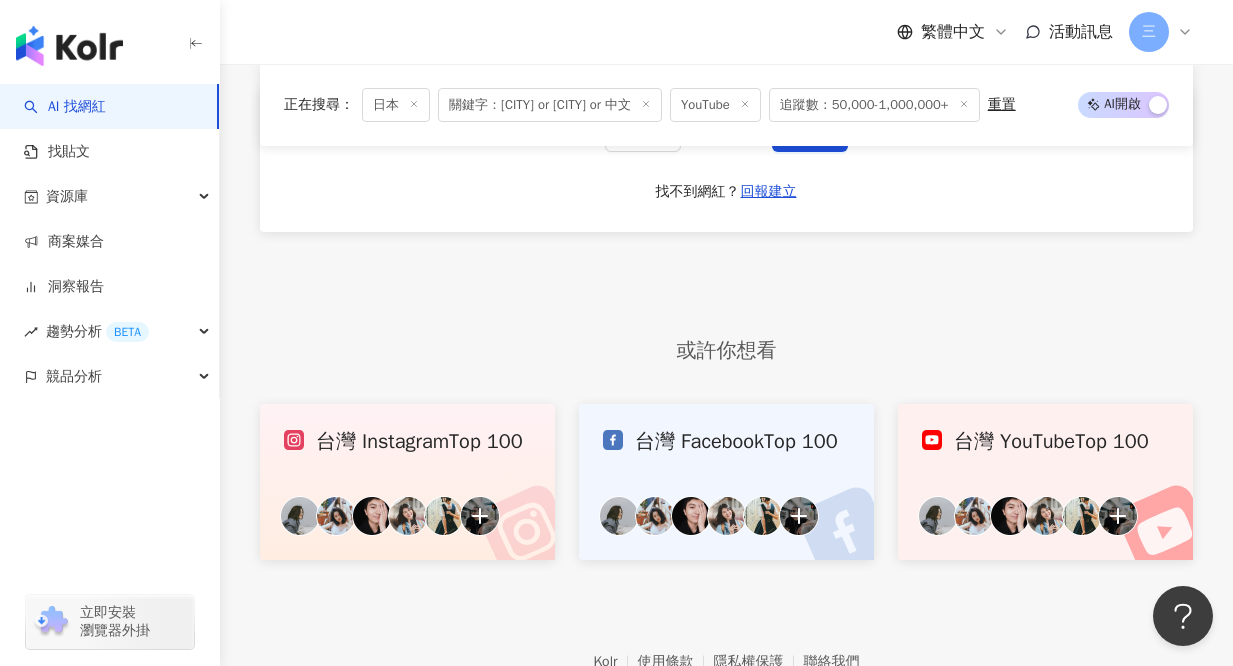 scroll, scrollTop: 3785, scrollLeft: 0, axis: vertical 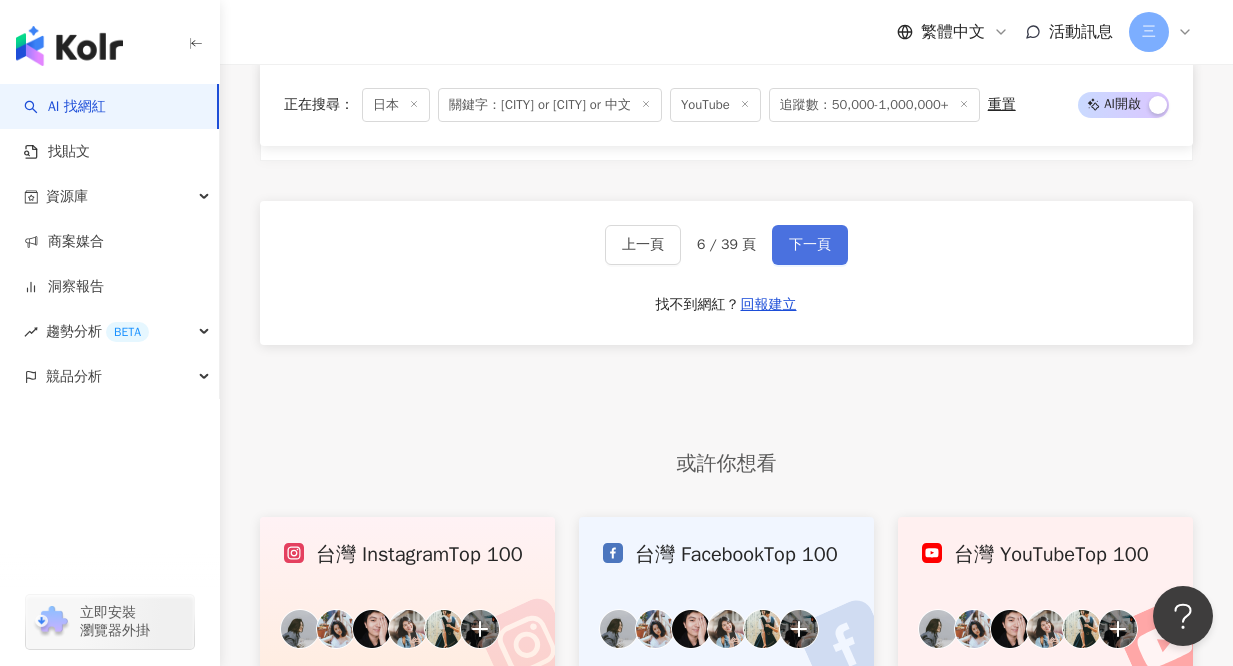 click on "下一頁" at bounding box center [810, 245] 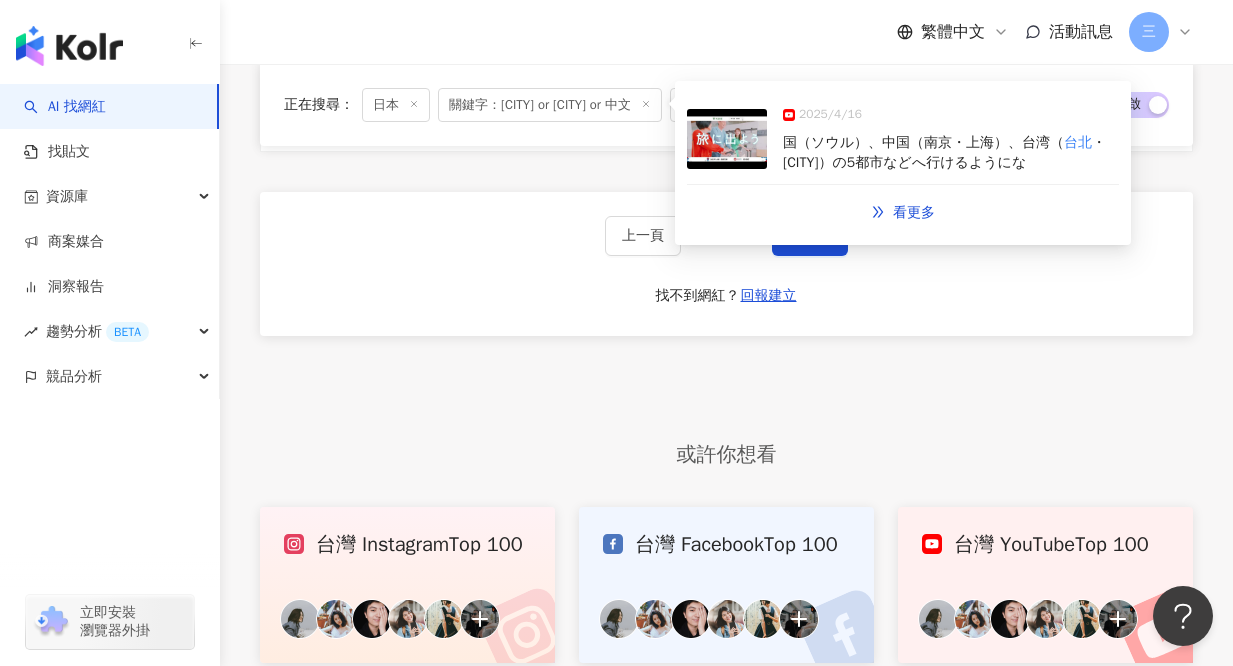 scroll, scrollTop: 3993, scrollLeft: 0, axis: vertical 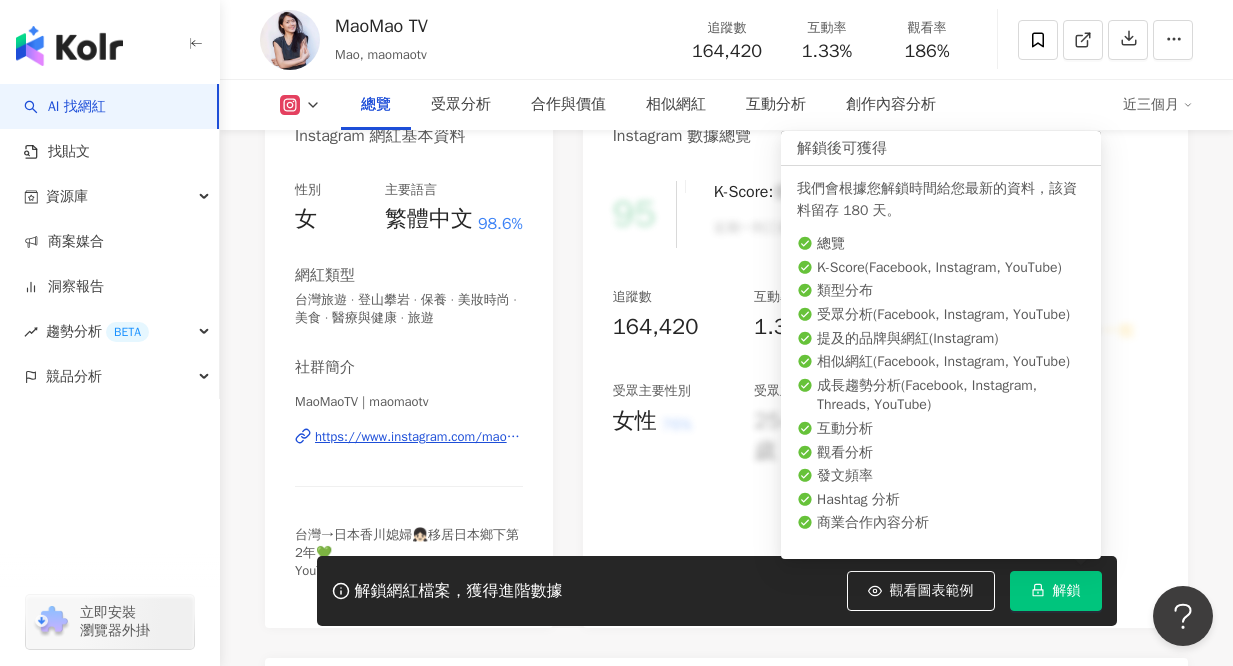 click on "解鎖" at bounding box center [1056, 591] 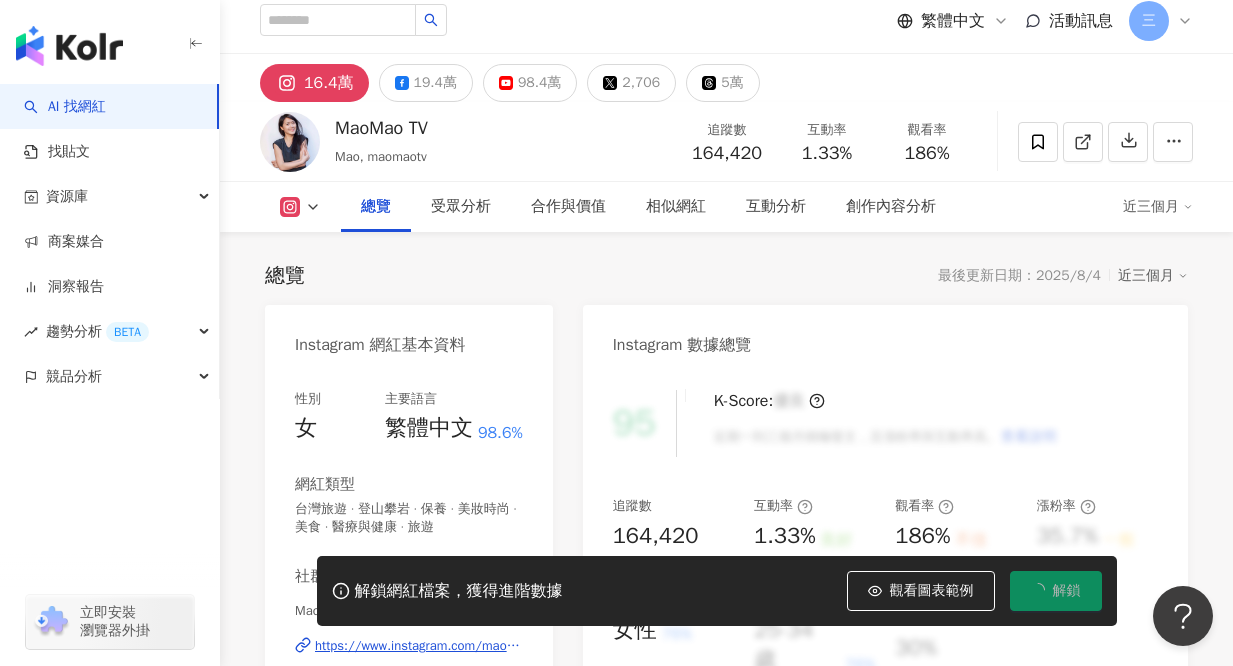 scroll, scrollTop: 0, scrollLeft: 0, axis: both 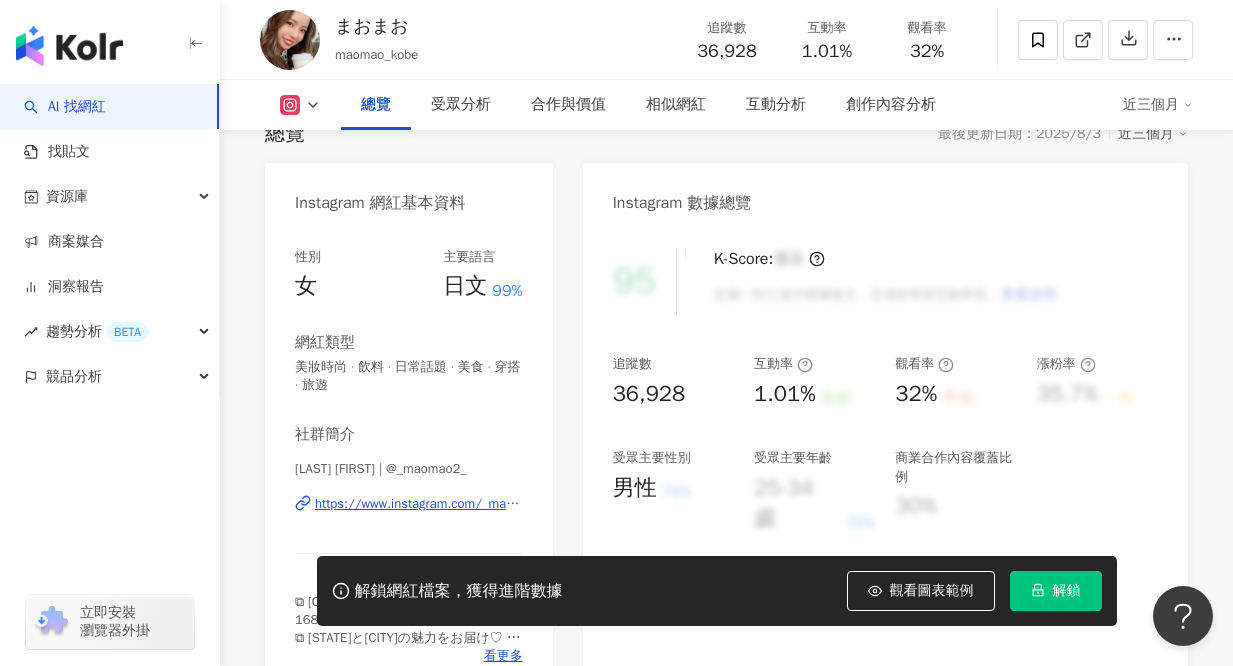 click on "https://www.instagram.com/_maomao2_/" at bounding box center [419, 504] 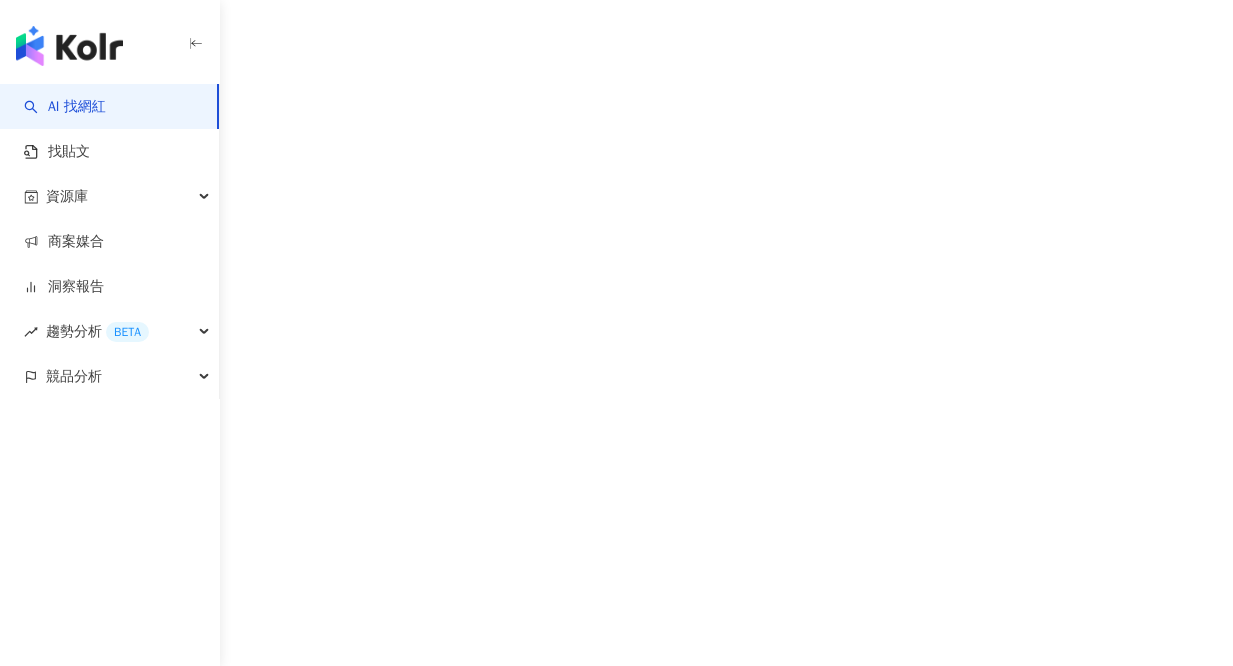 scroll, scrollTop: 0, scrollLeft: 0, axis: both 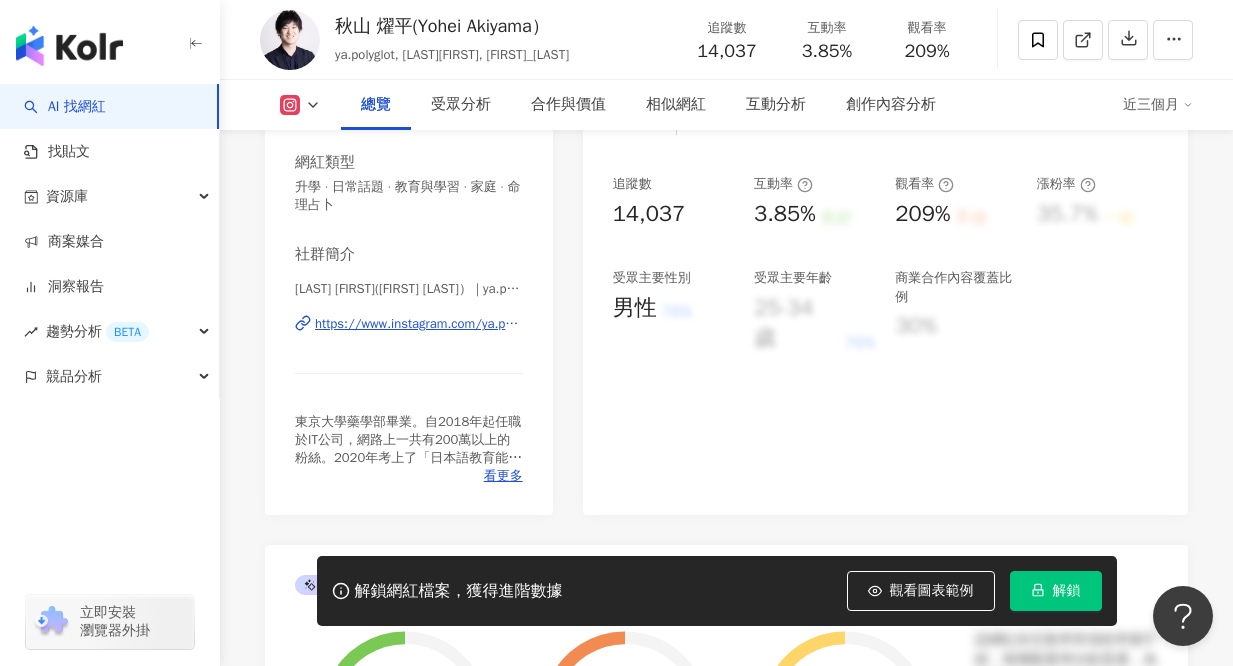 click on "https://www.instagram.com/ya.polyglot/" at bounding box center [419, 324] 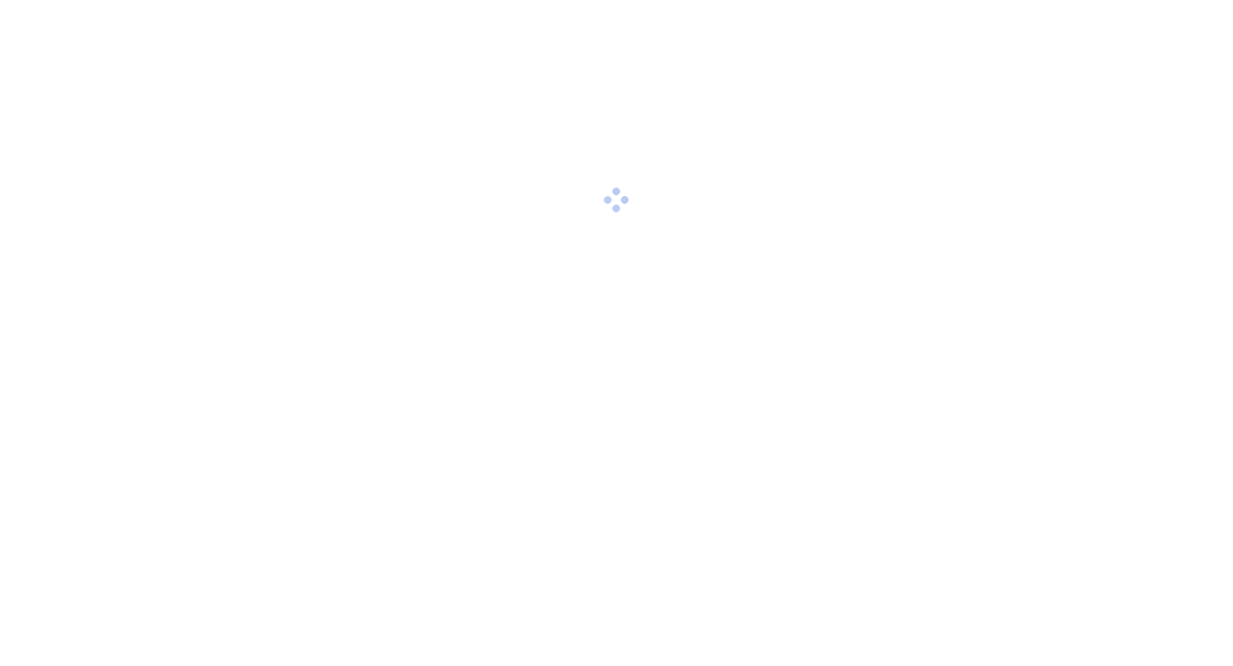 scroll, scrollTop: 0, scrollLeft: 0, axis: both 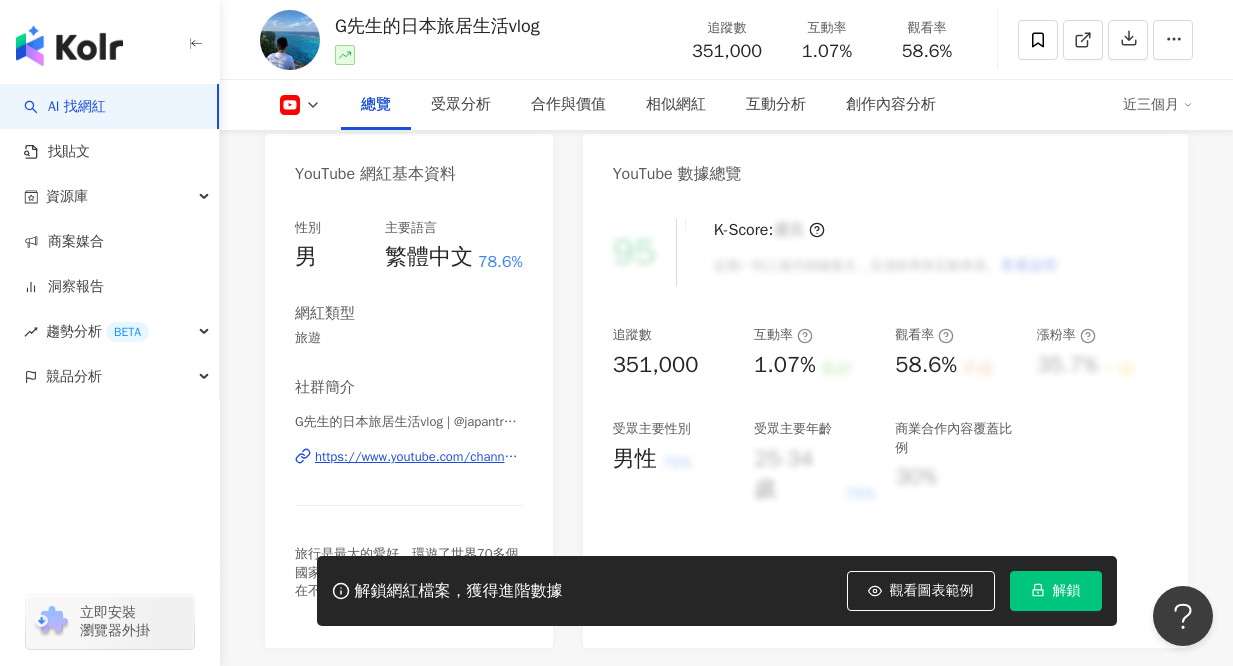 click on "https://www.youtube.com/channel/UCzu9AuzG-yGPZ_KDQkvqHTg" at bounding box center [419, 457] 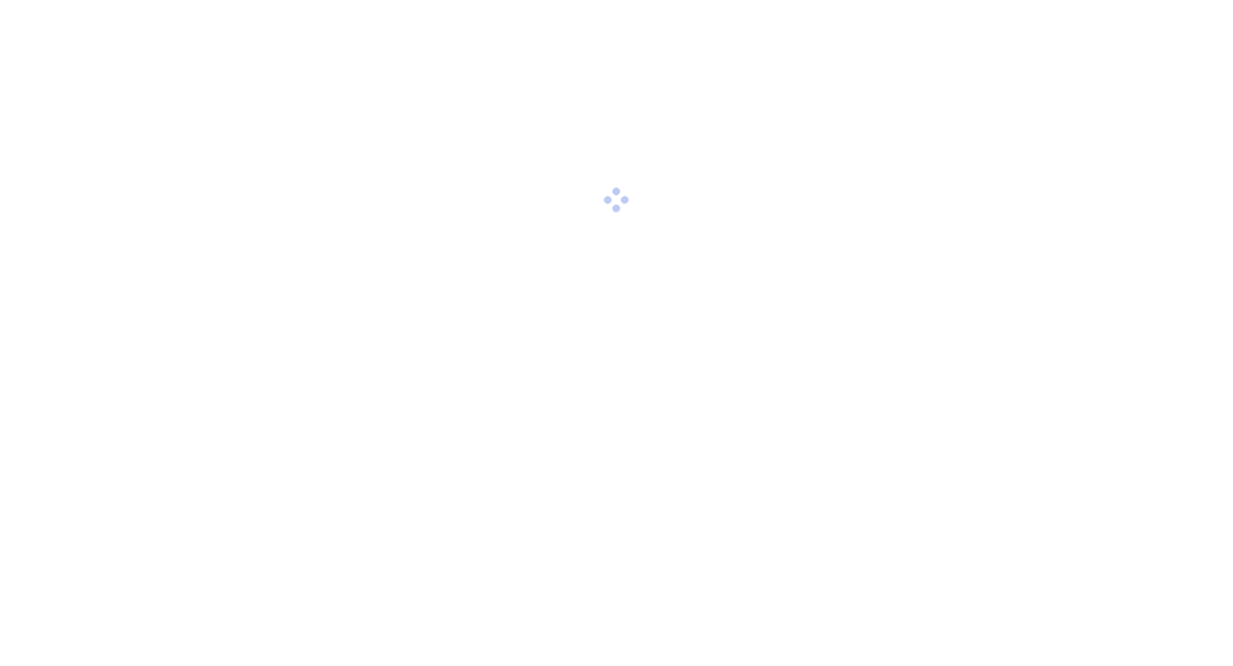 scroll, scrollTop: 0, scrollLeft: 0, axis: both 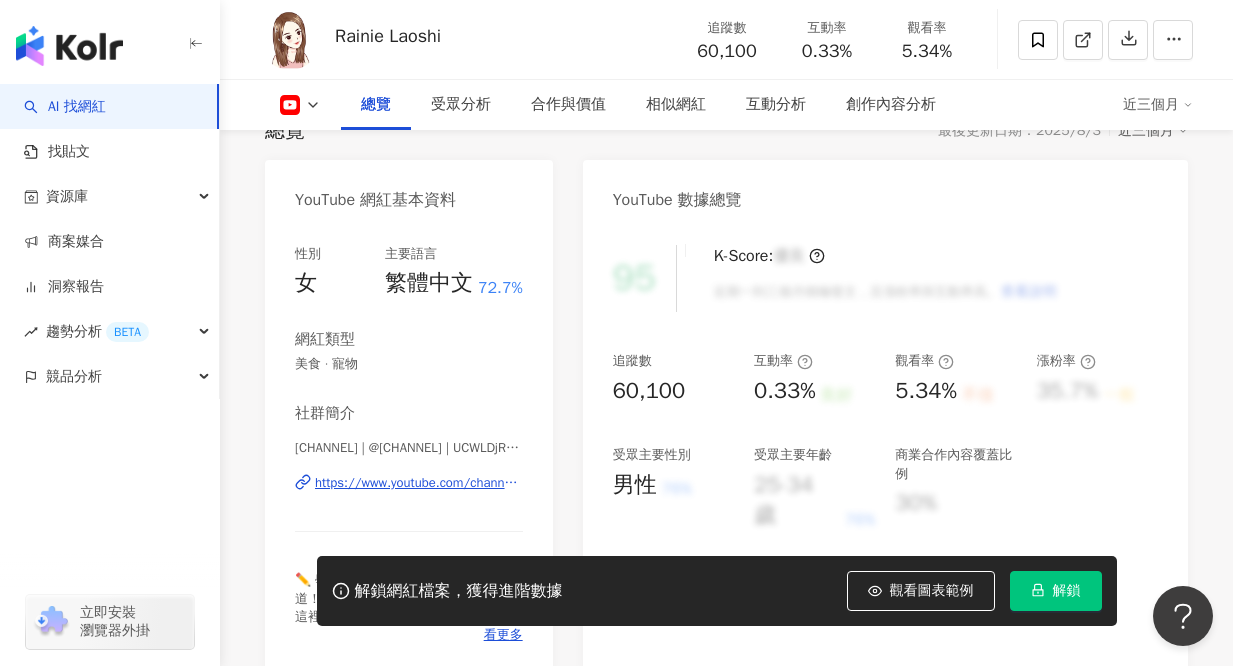 click on "https://www.youtube.com/channel/UCWLDjR1-RPHxWW6NAZK_UwQ" at bounding box center (419, 483) 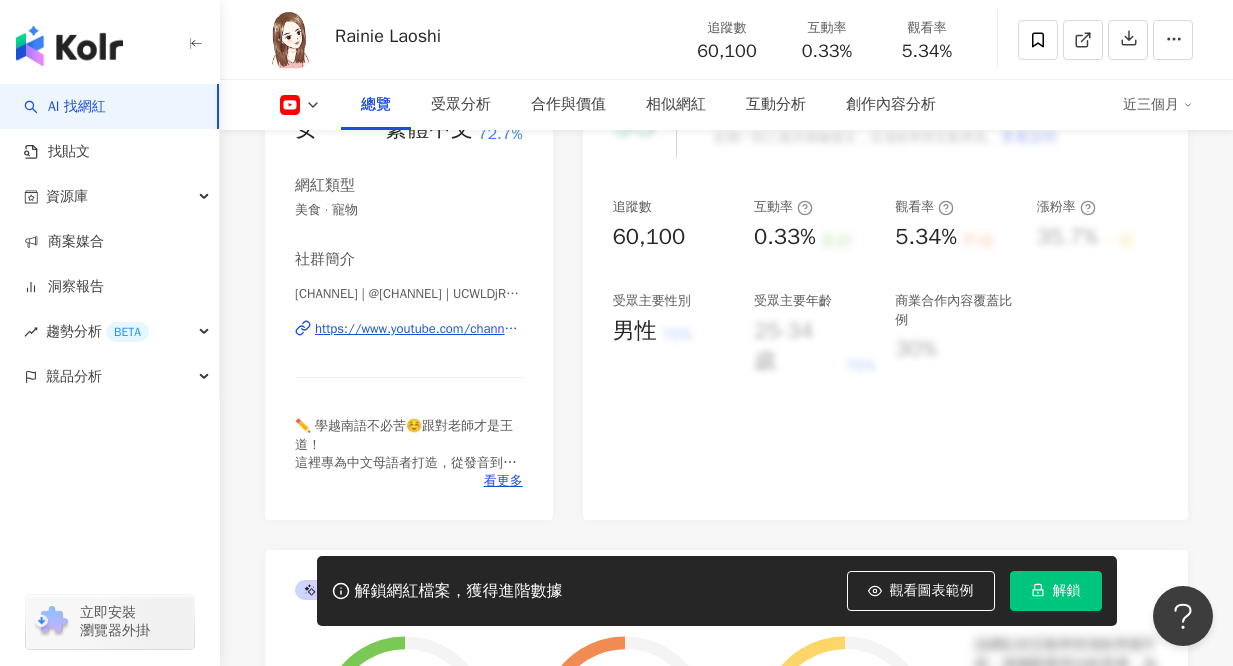 scroll, scrollTop: 0, scrollLeft: 0, axis: both 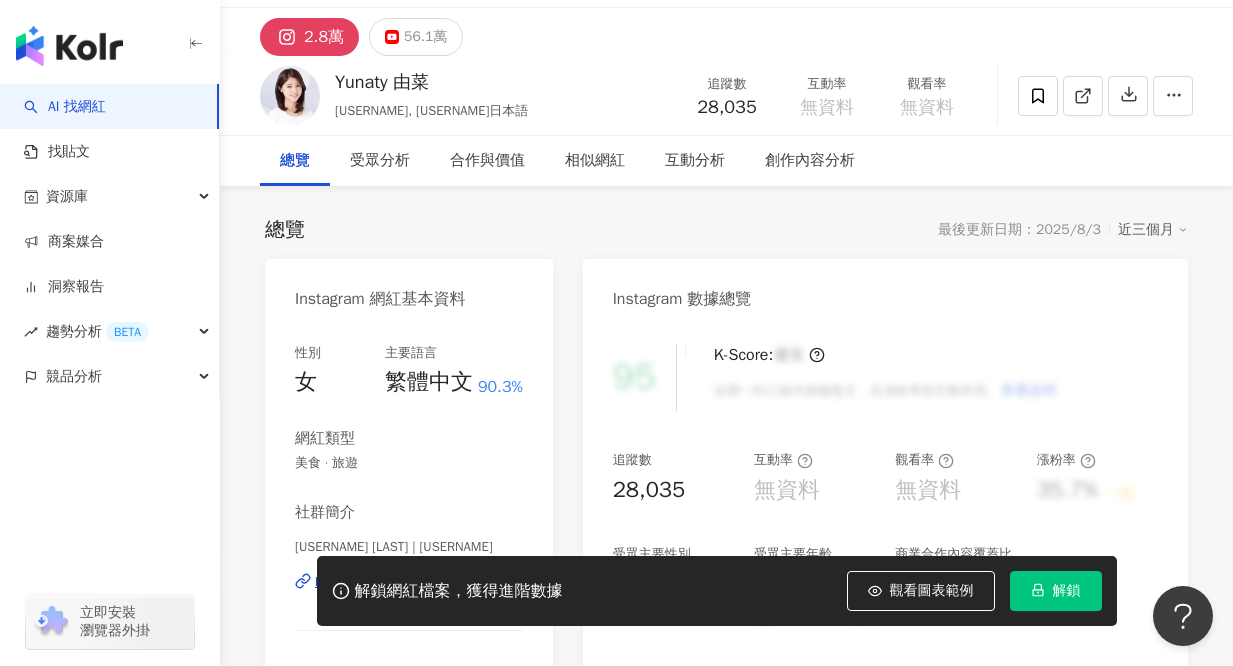 click on "https://www.instagram.com/yunaty0120/" at bounding box center [419, 582] 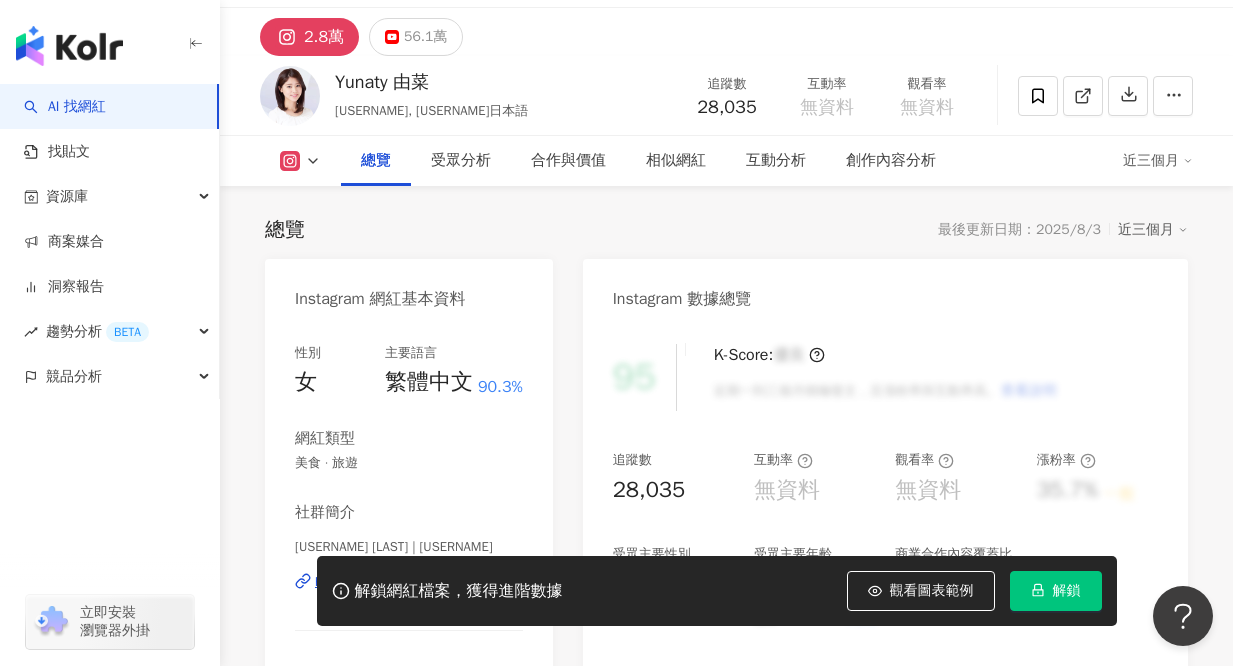 scroll, scrollTop: 131, scrollLeft: 0, axis: vertical 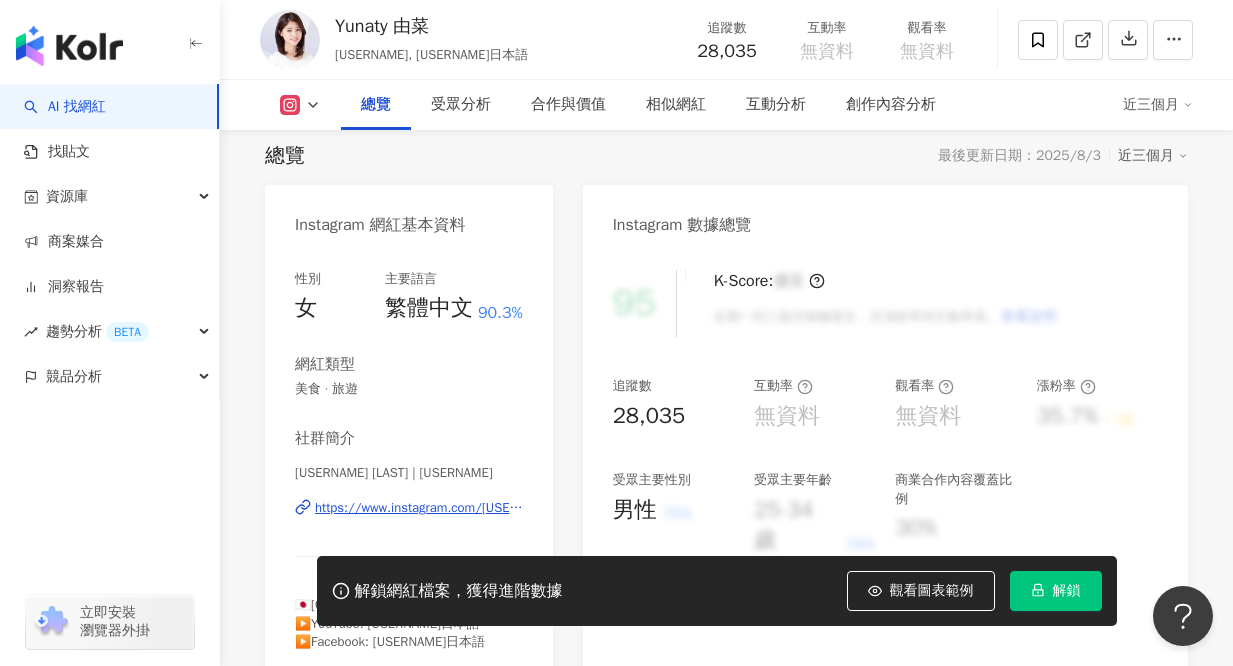 click on "解鎖" at bounding box center (1056, 591) 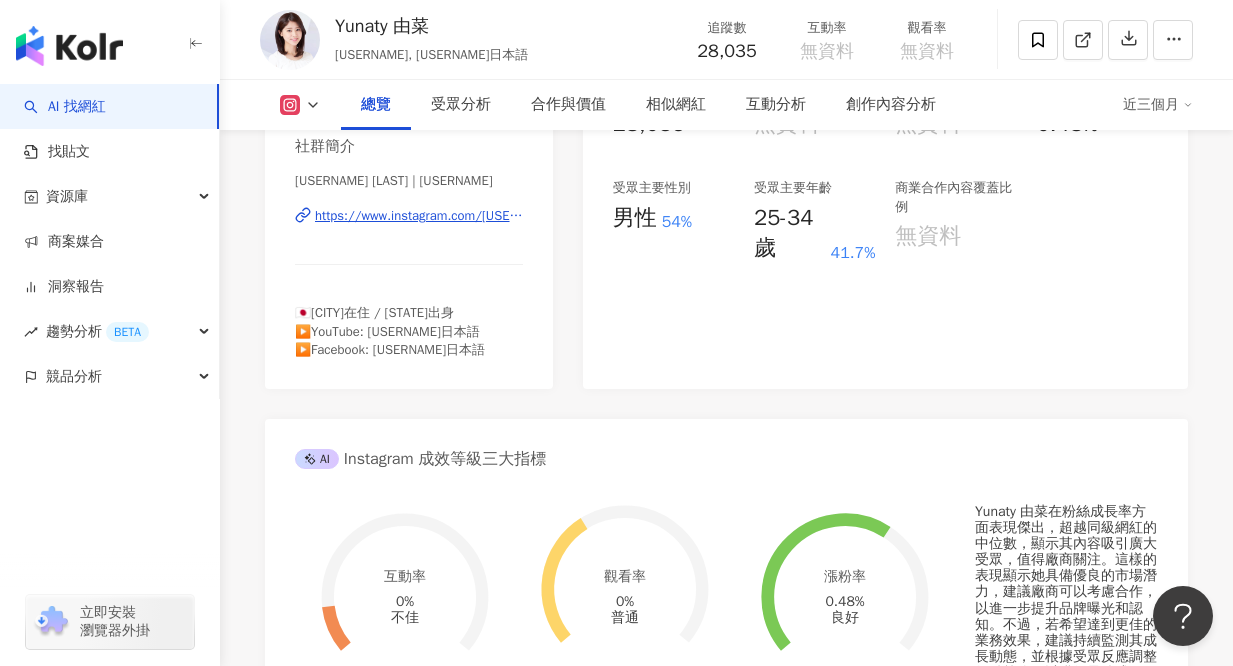 scroll, scrollTop: 0, scrollLeft: 0, axis: both 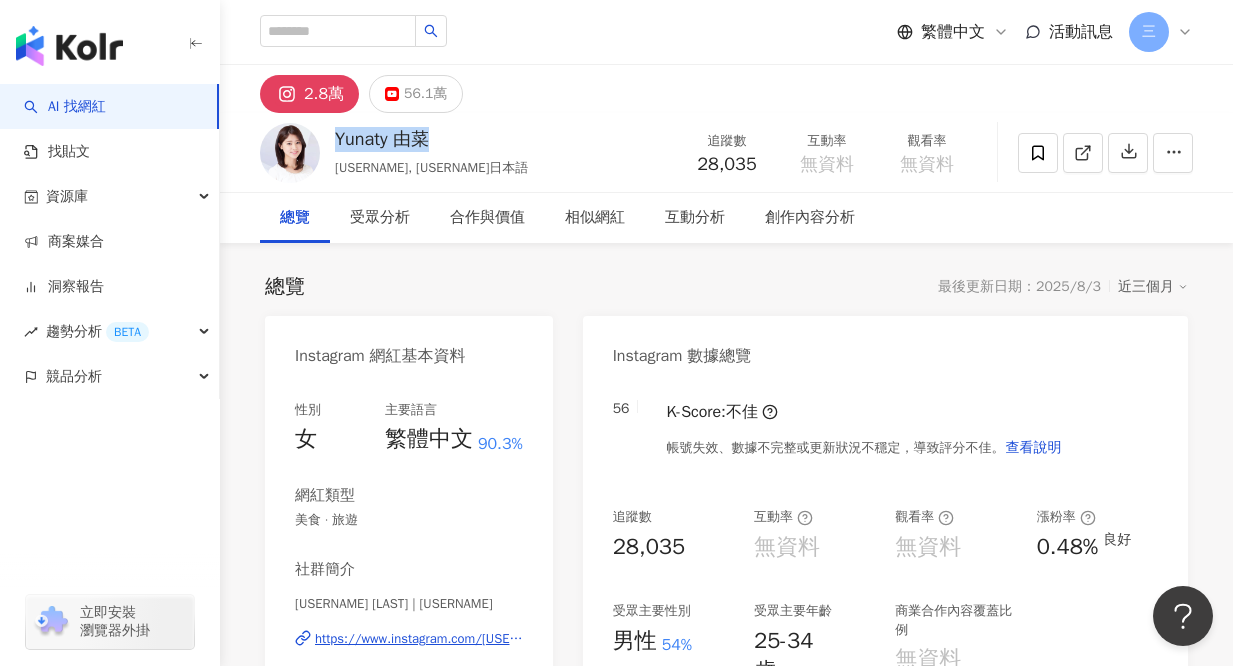 drag, startPoint x: 339, startPoint y: 145, endPoint x: 496, endPoint y: 148, distance: 157.02866 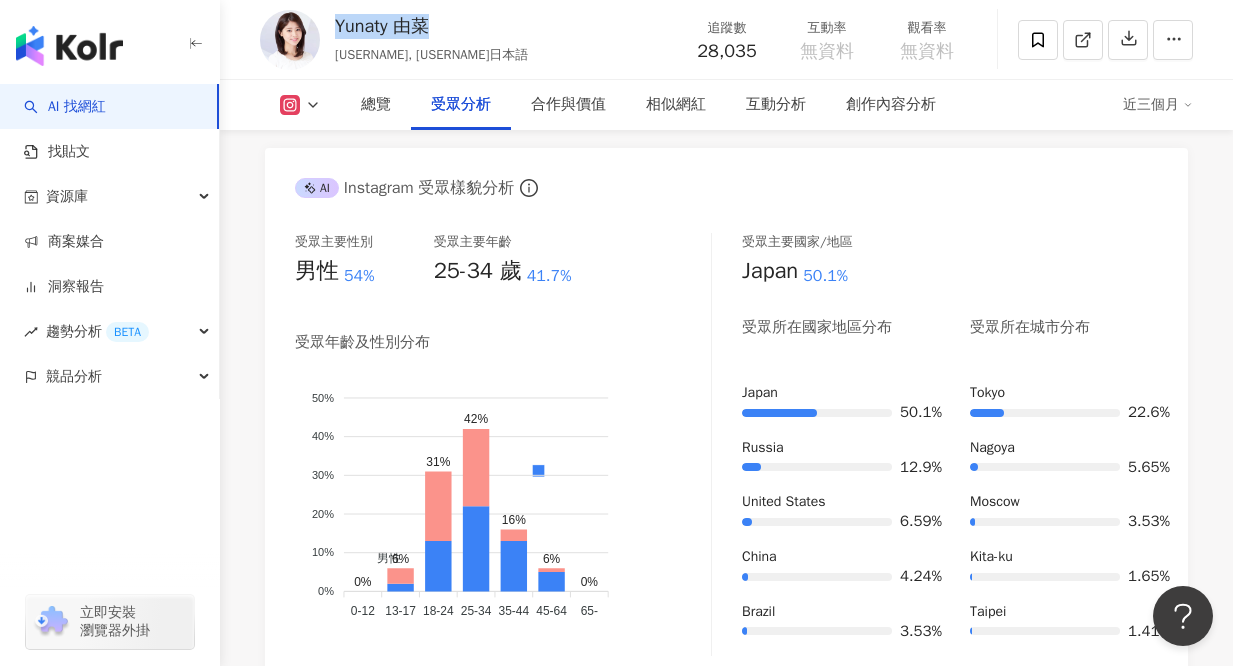 scroll, scrollTop: 1550, scrollLeft: 0, axis: vertical 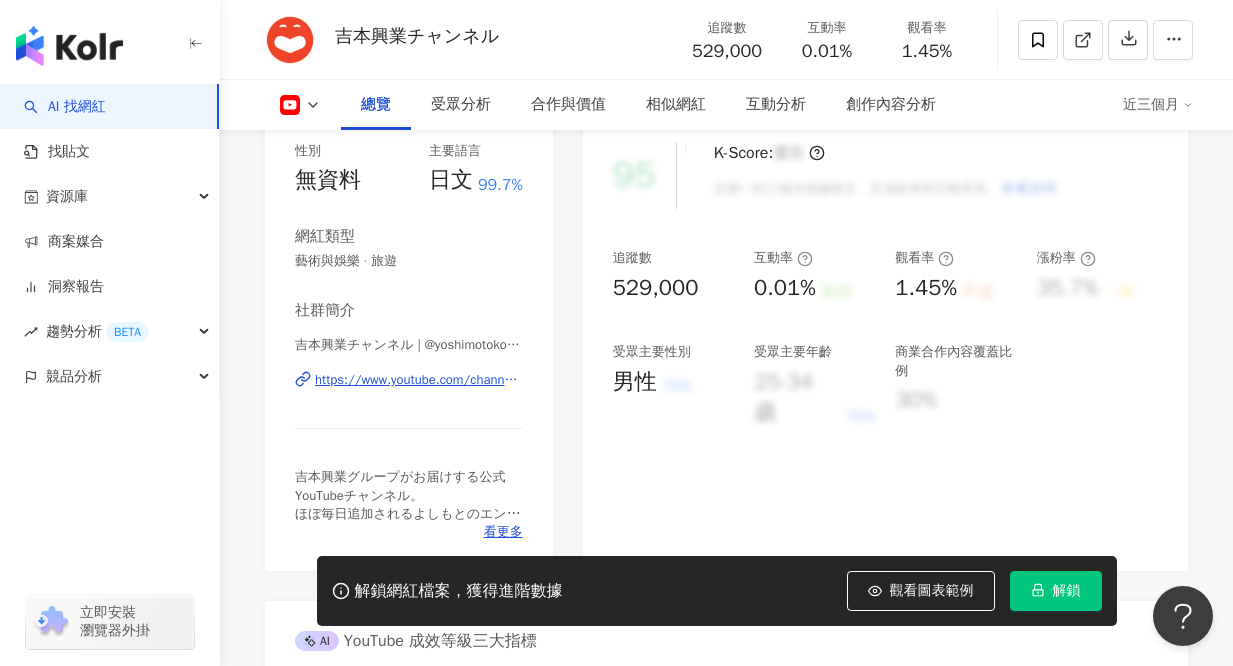 click on "https://www.youtube.com/channel/UCfhfIBo7PhDzpK_Yuyk2OXg" at bounding box center (419, 380) 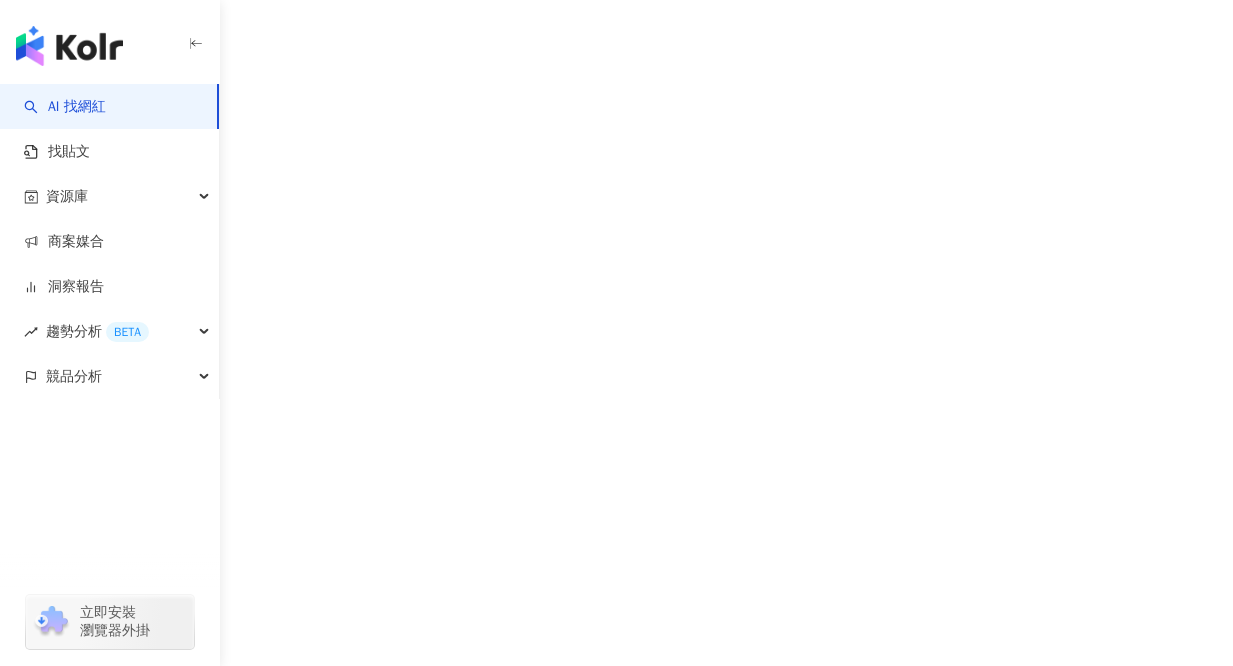 scroll, scrollTop: 0, scrollLeft: 0, axis: both 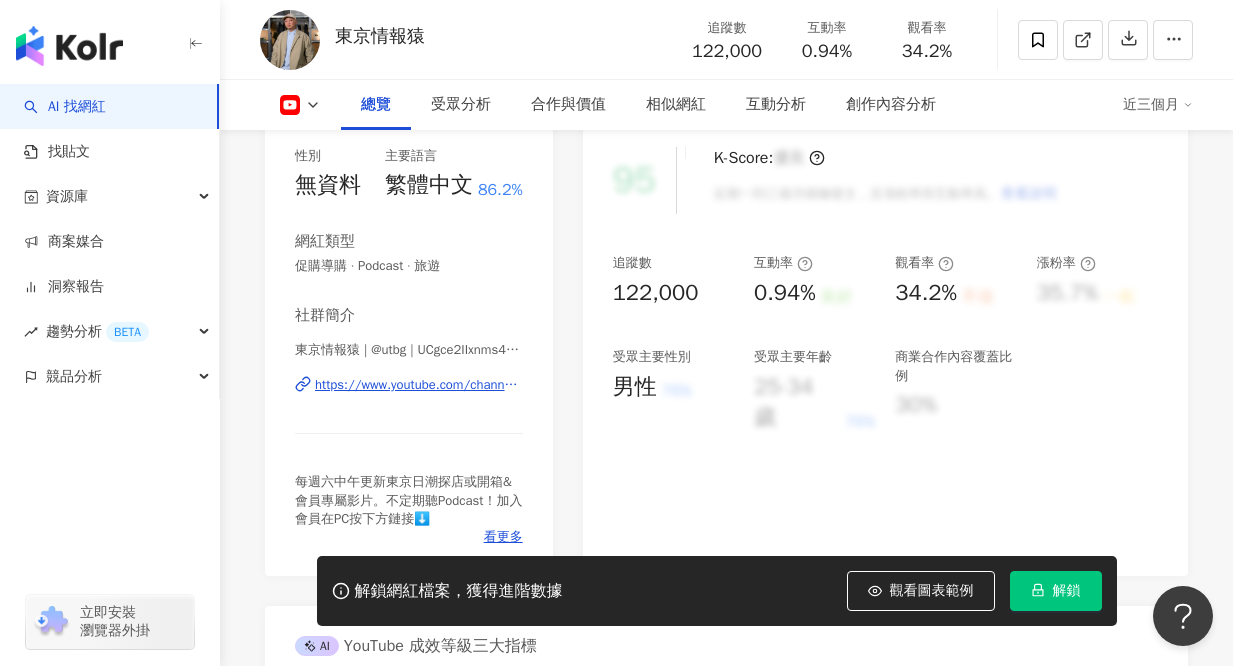 click on "https://www.youtube.com/channel/UCgce2IIxnms4S2g_2vVZdnQ" at bounding box center [419, 385] 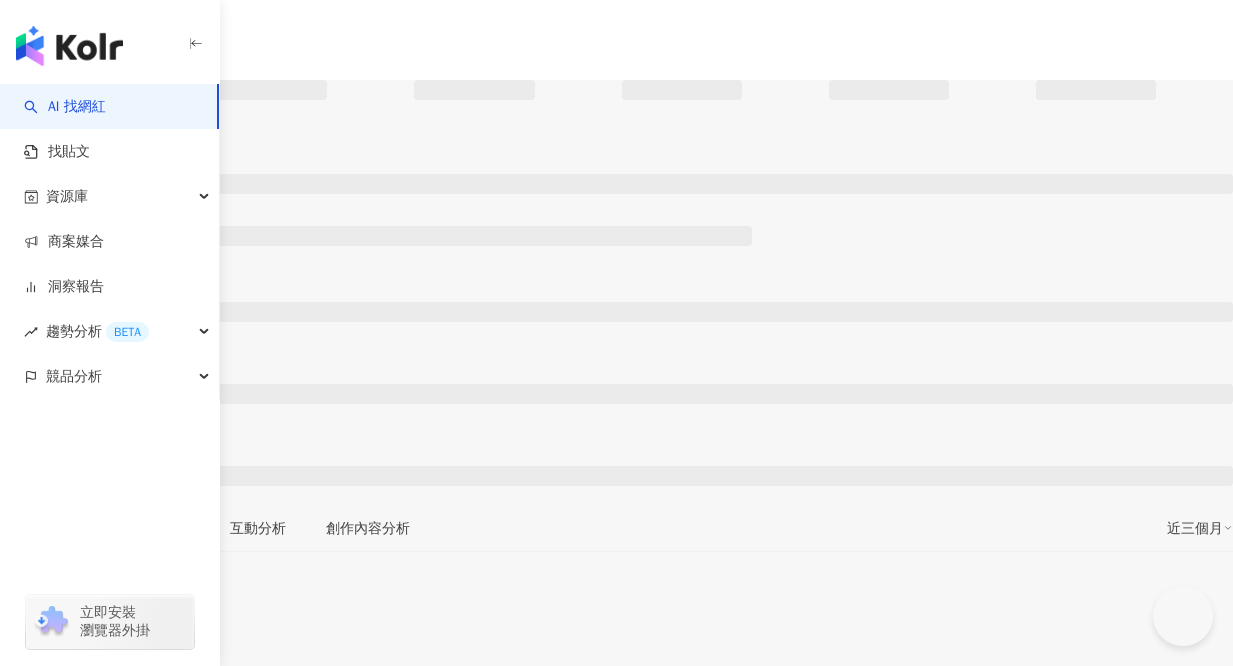 scroll, scrollTop: 0, scrollLeft: 0, axis: both 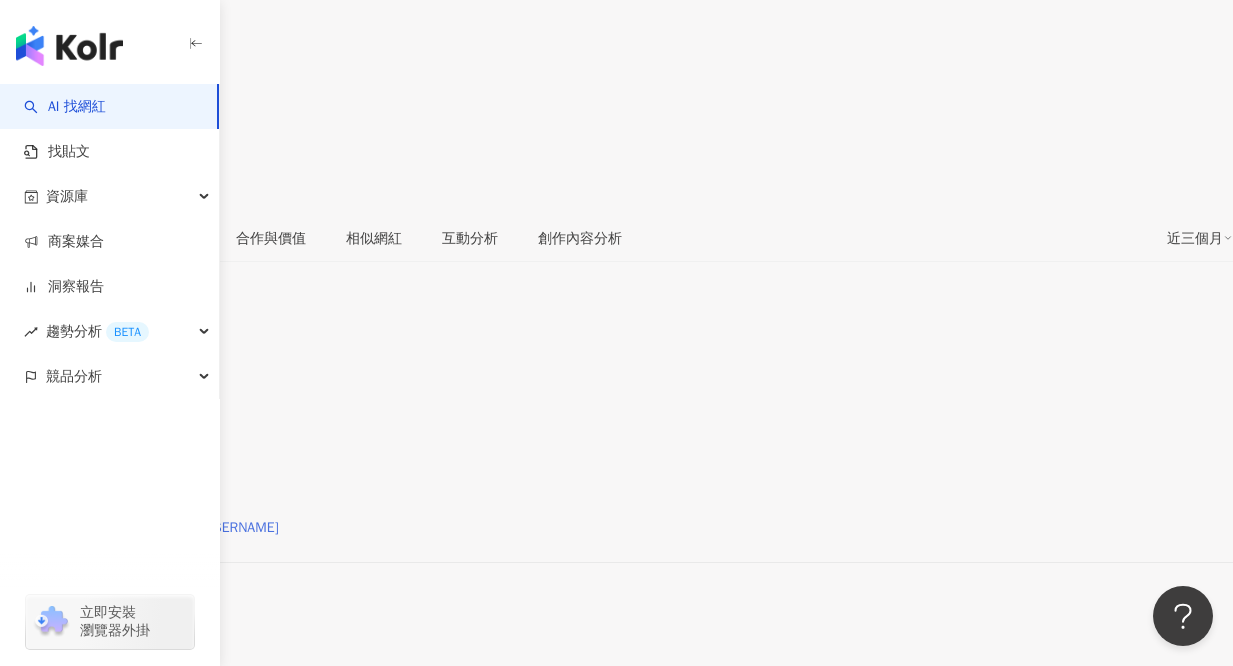 click on "https://www.instagram.com/miku_hayhap/" at bounding box center (149, 528) 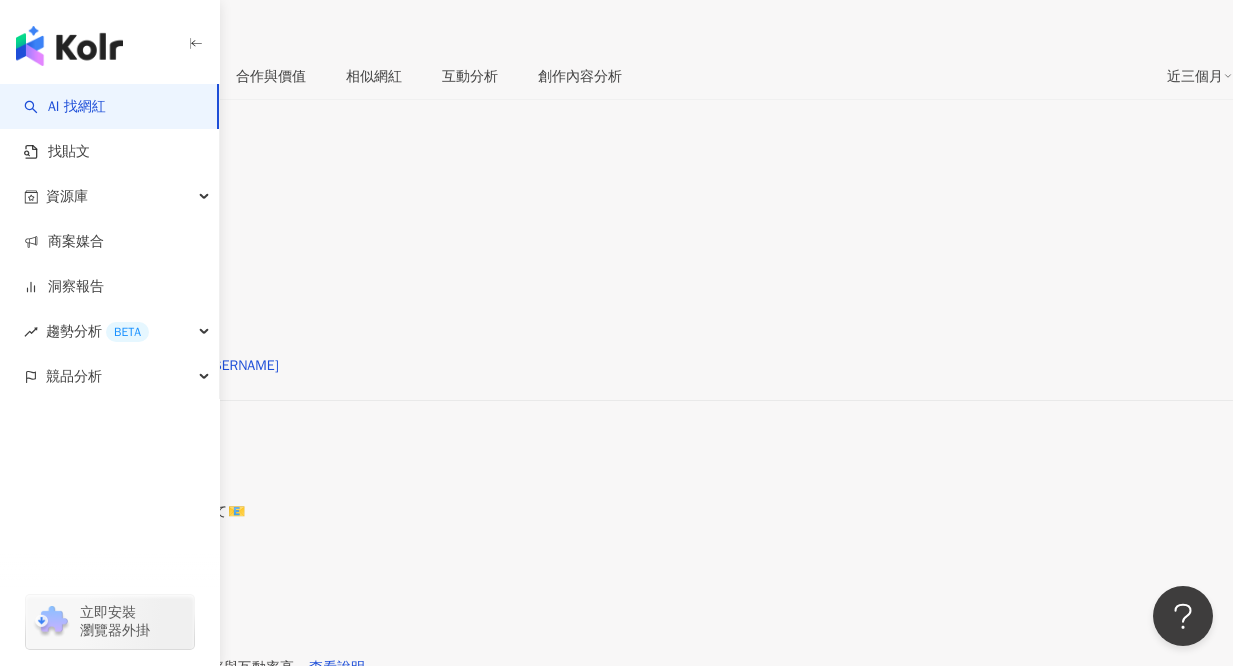 scroll, scrollTop: 913, scrollLeft: 0, axis: vertical 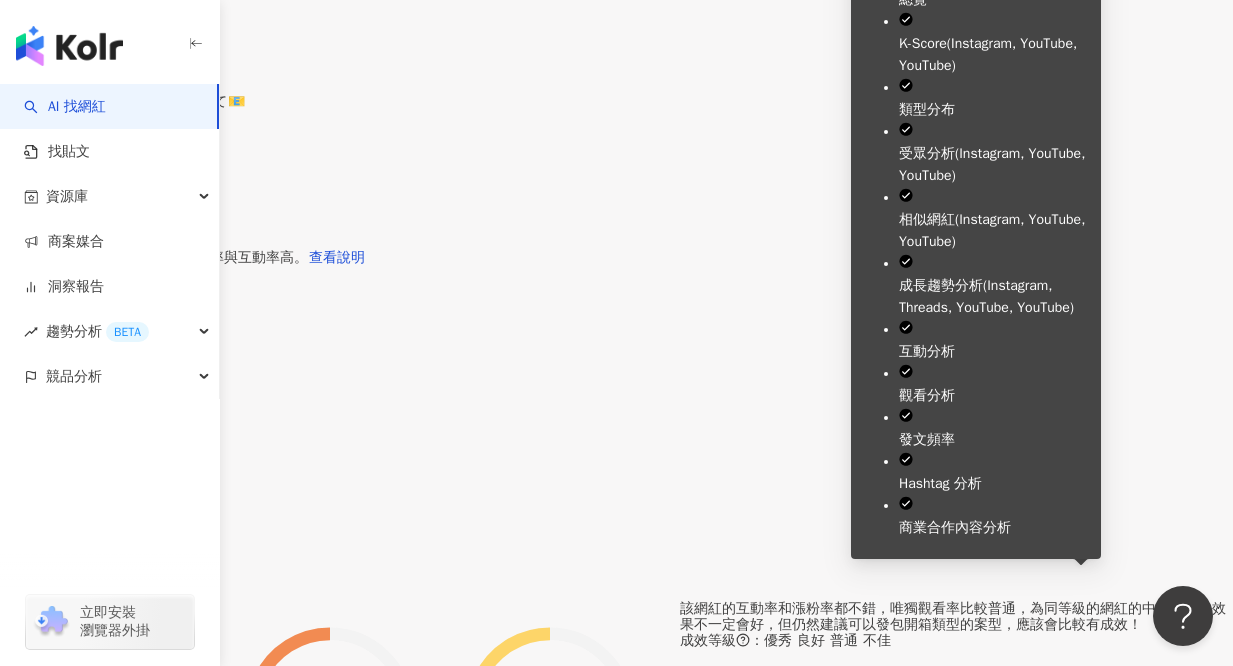 click on "解鎖" at bounding box center (46, 10868) 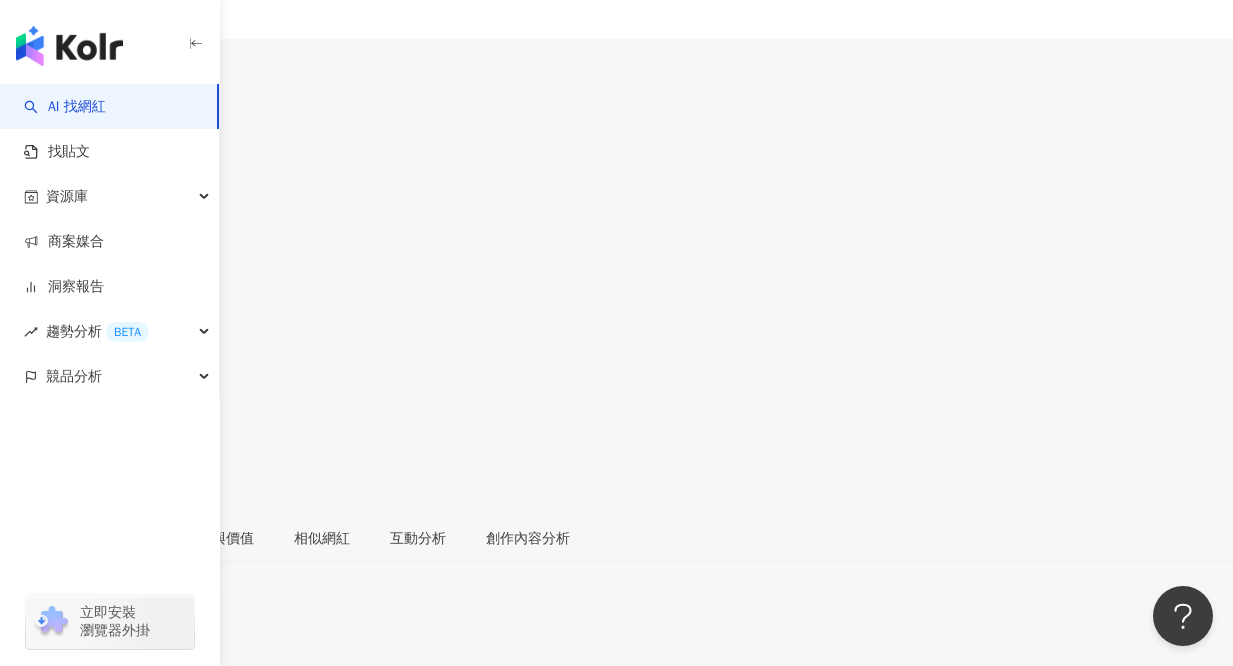 scroll, scrollTop: 61, scrollLeft: 0, axis: vertical 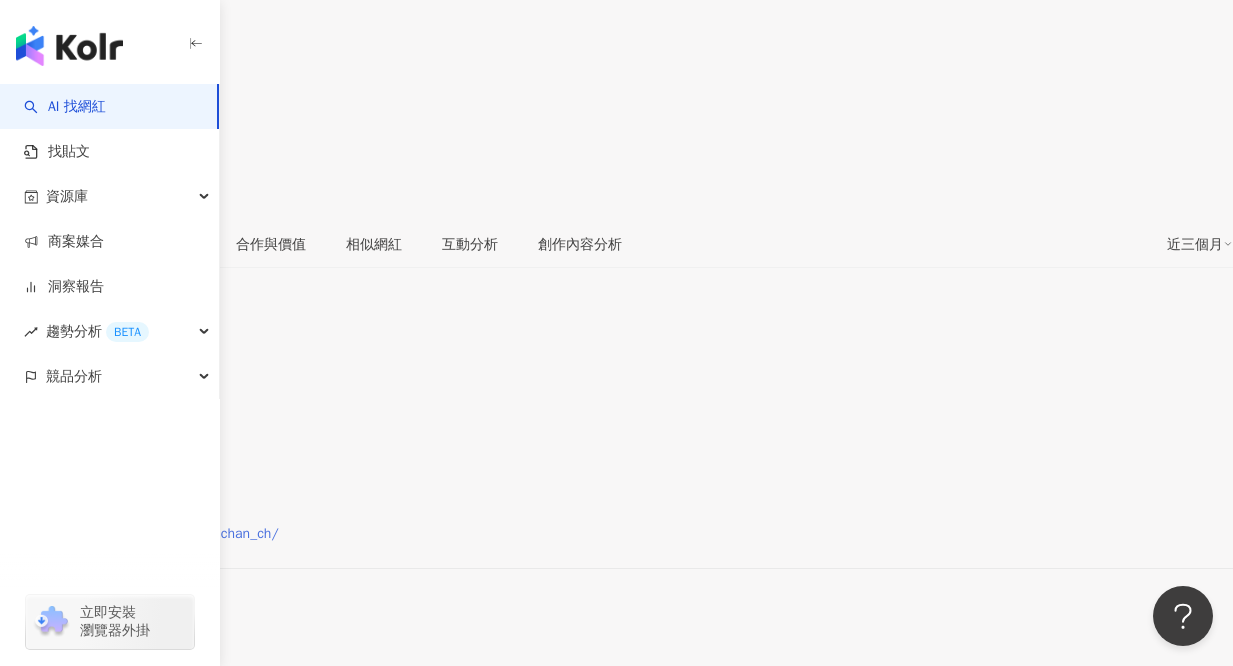 click on "https://www.instagram.com/yanchan_ch/" at bounding box center (149, 534) 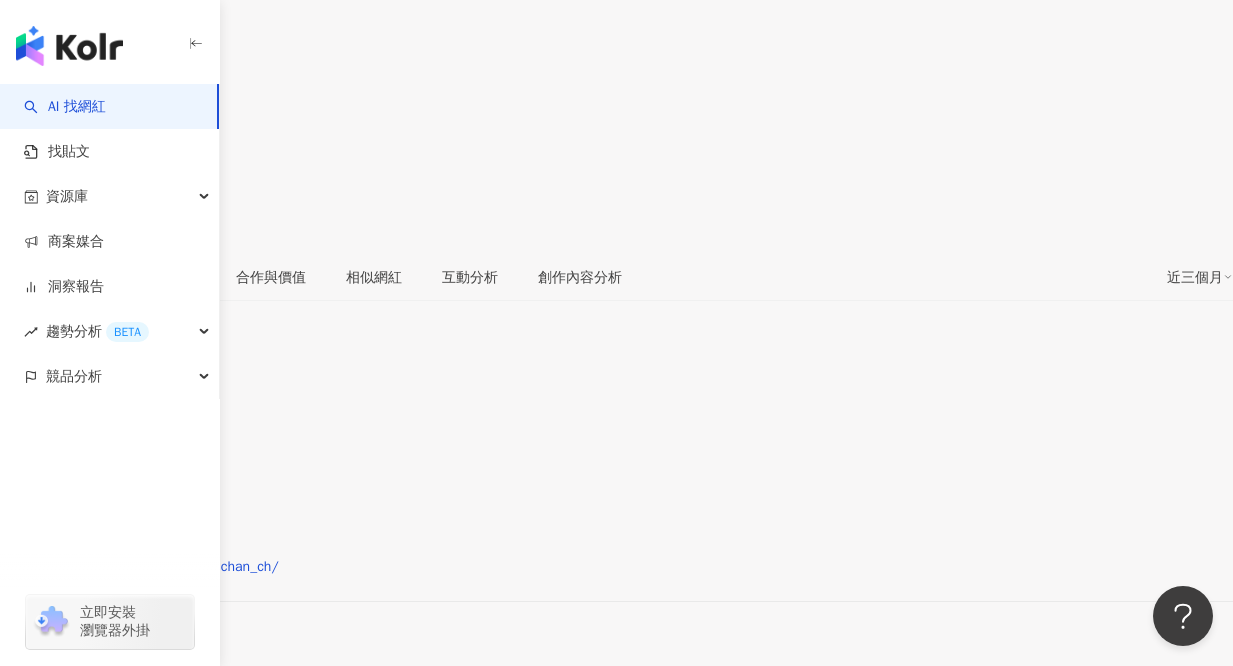 scroll, scrollTop: 210, scrollLeft: 0, axis: vertical 